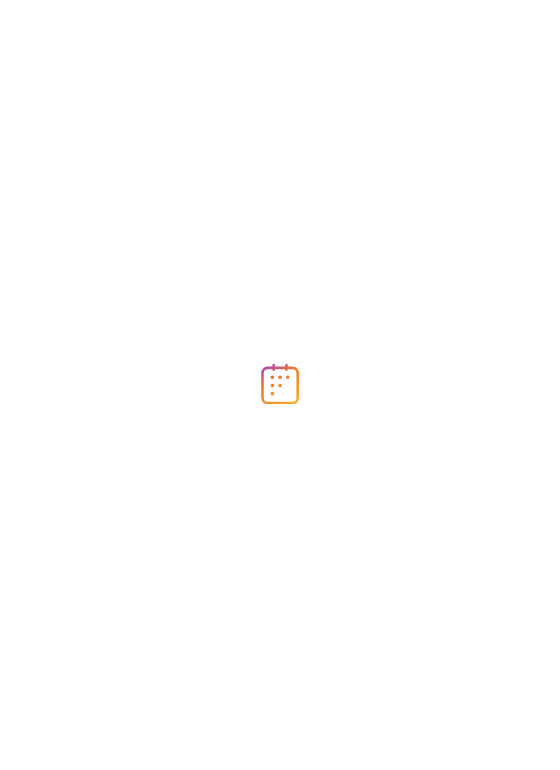scroll, scrollTop: 0, scrollLeft: 0, axis: both 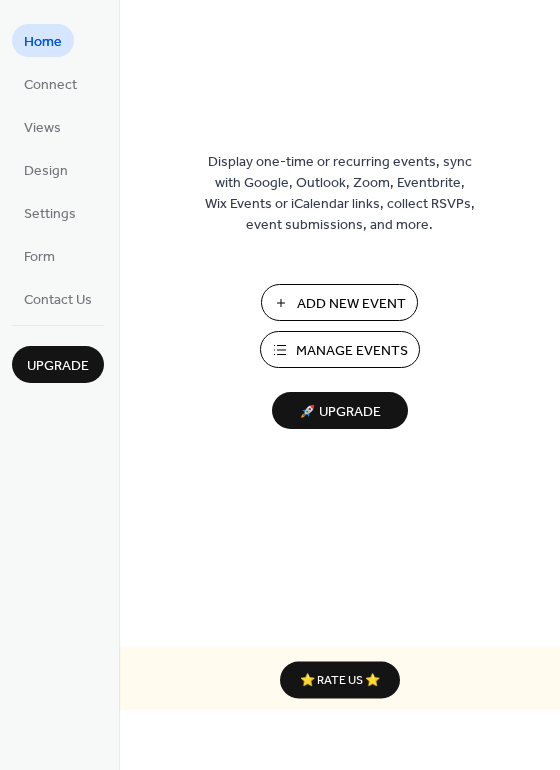 click on "Add New Event" at bounding box center [351, 304] 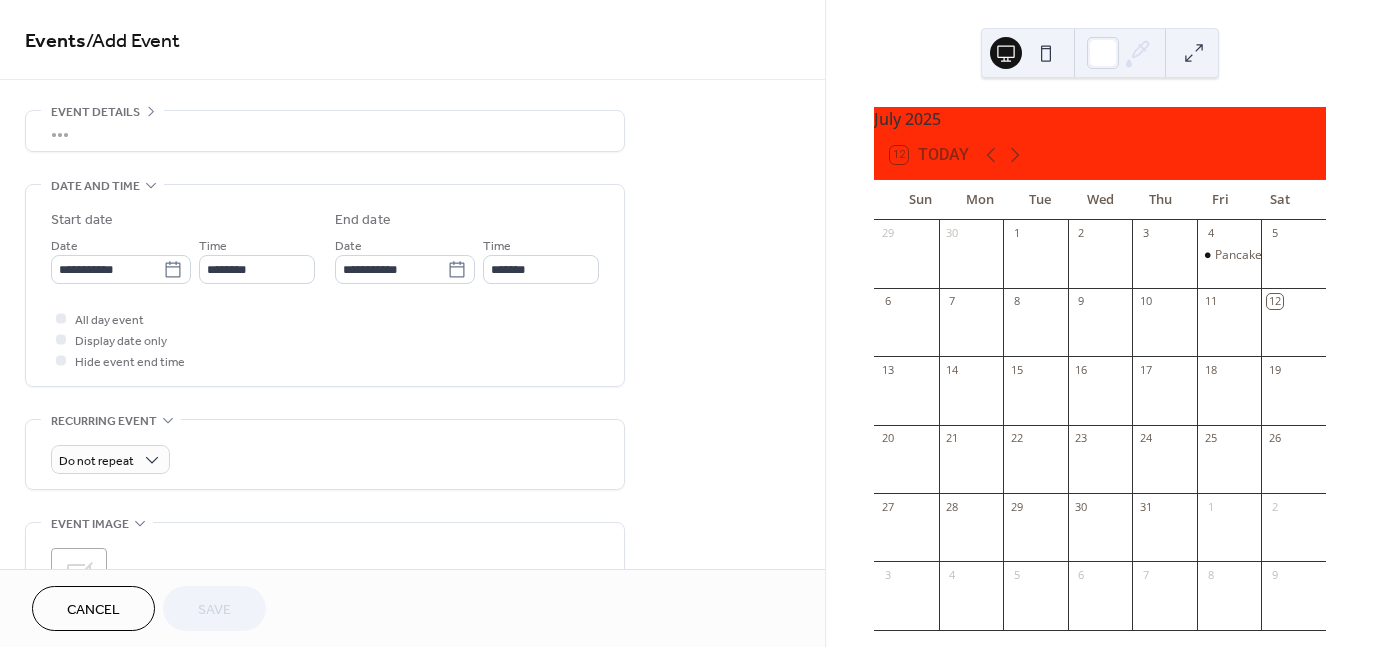 scroll, scrollTop: 0, scrollLeft: 0, axis: both 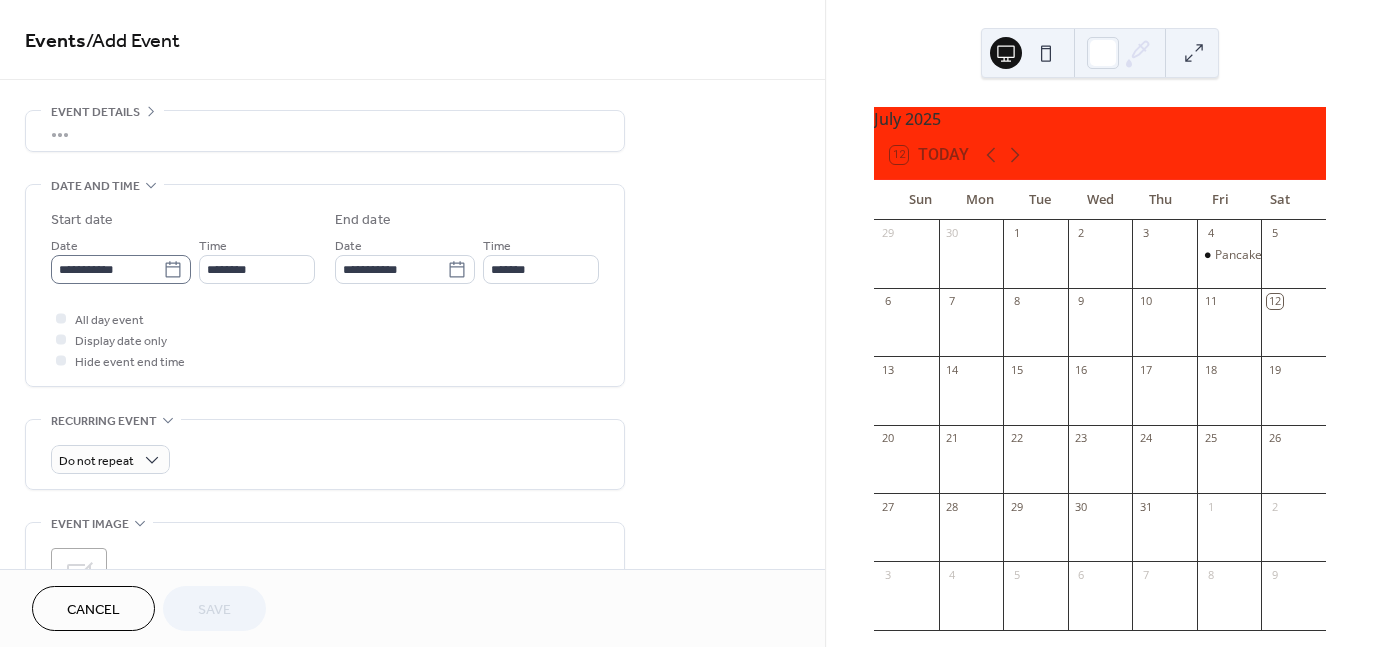 click 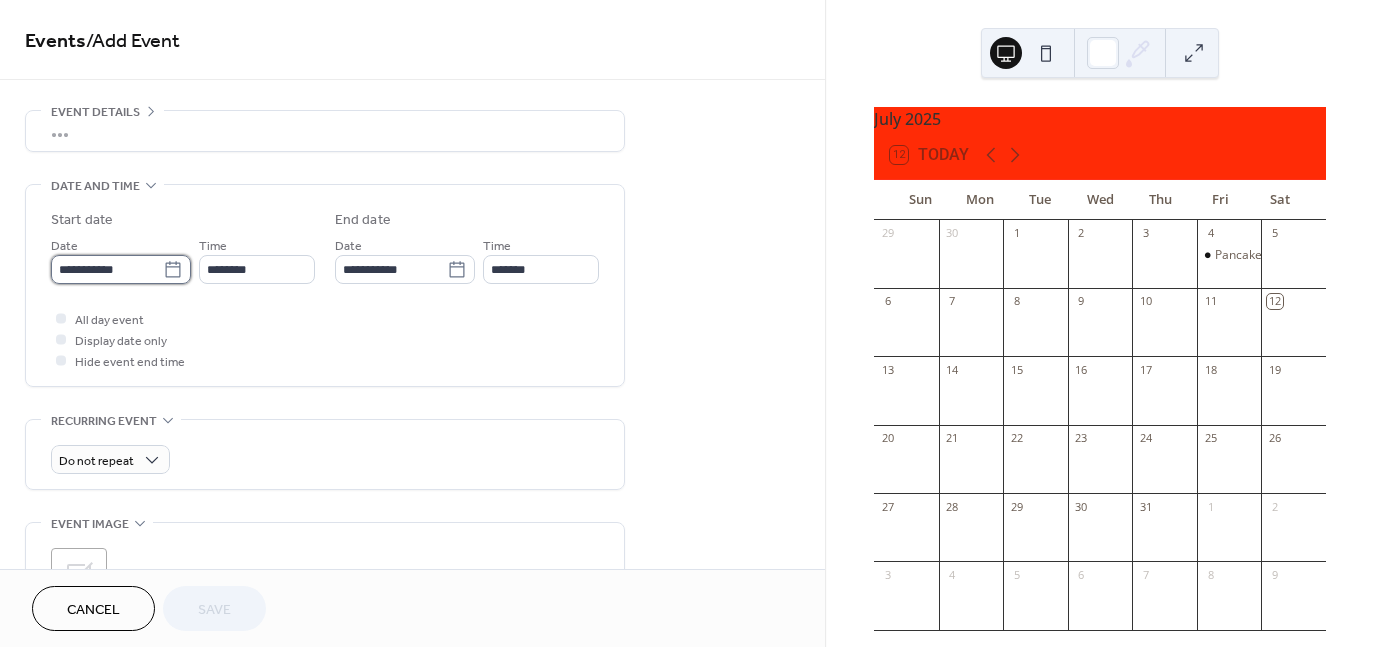 click on "**********" at bounding box center (107, 269) 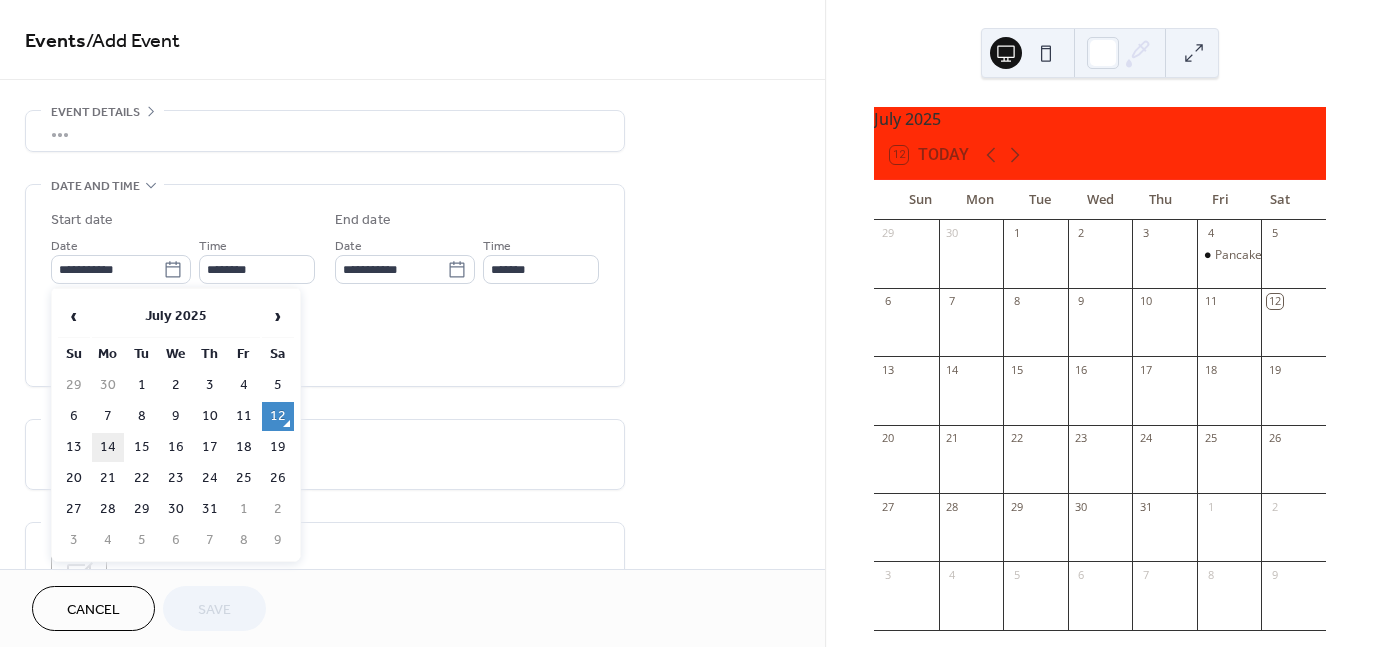 click on "14" at bounding box center [108, 447] 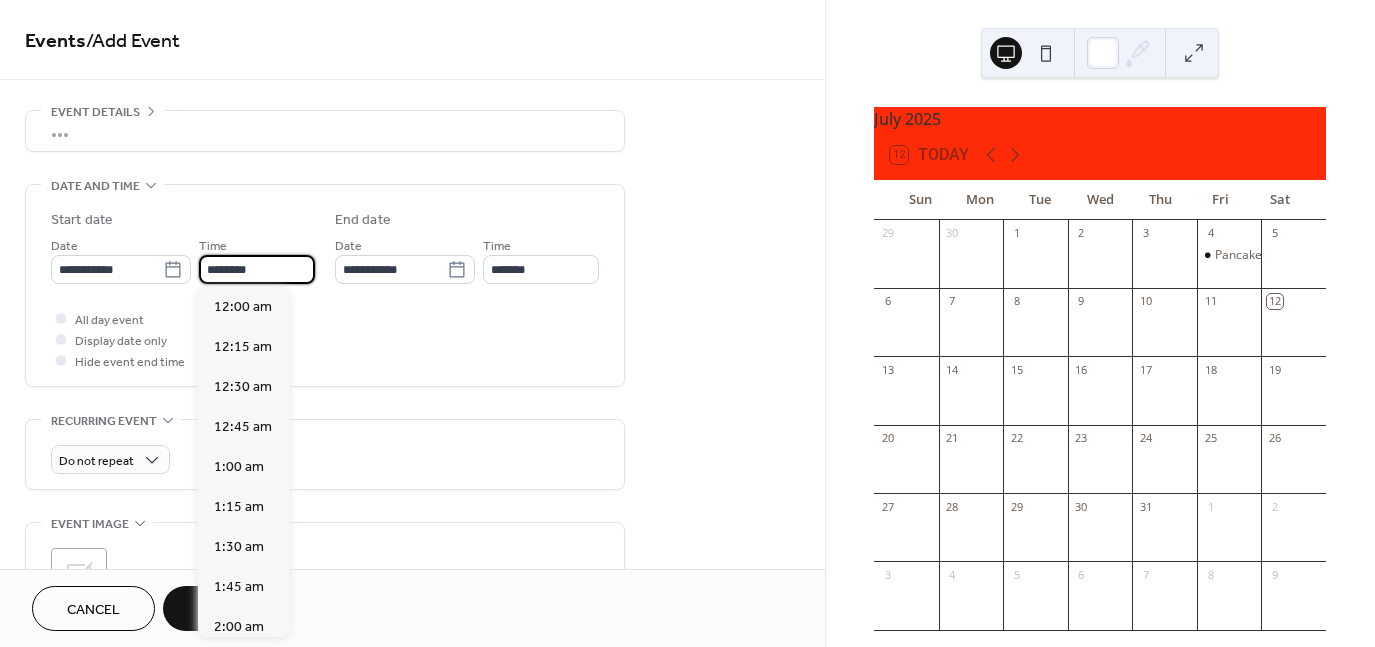 scroll, scrollTop: 1929, scrollLeft: 0, axis: vertical 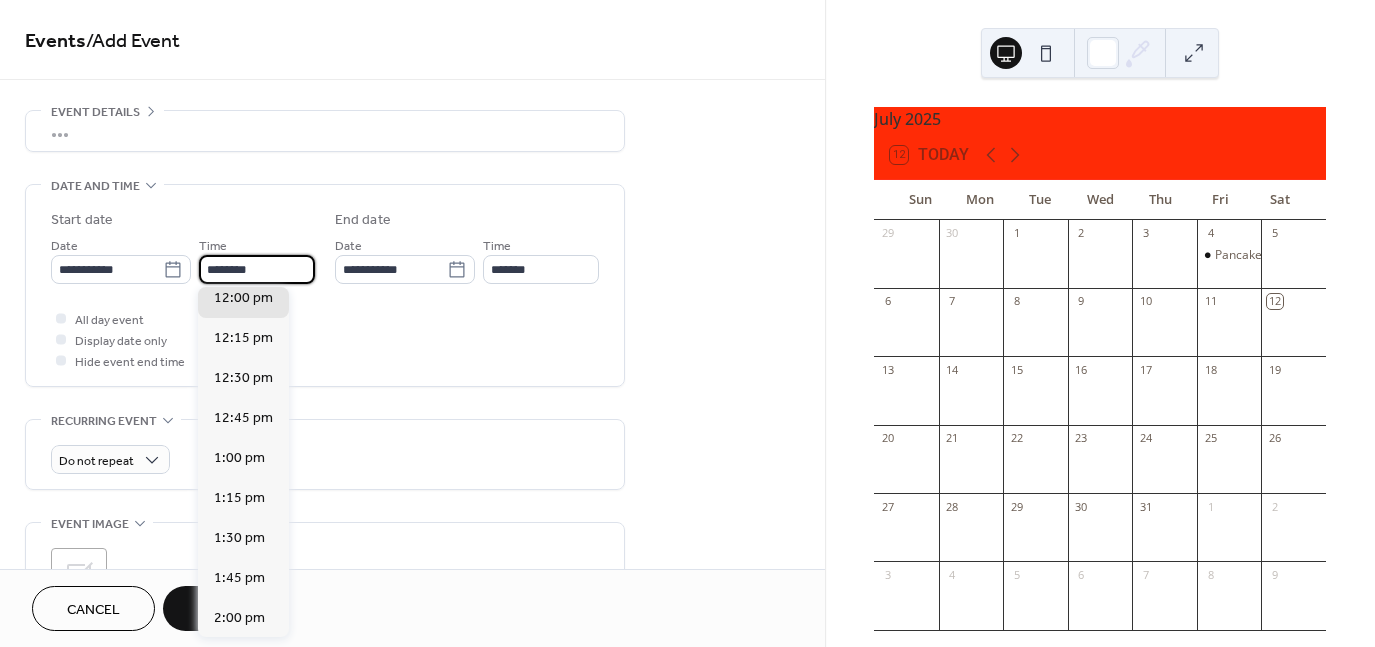 drag, startPoint x: 234, startPoint y: 261, endPoint x: 197, endPoint y: 262, distance: 37.01351 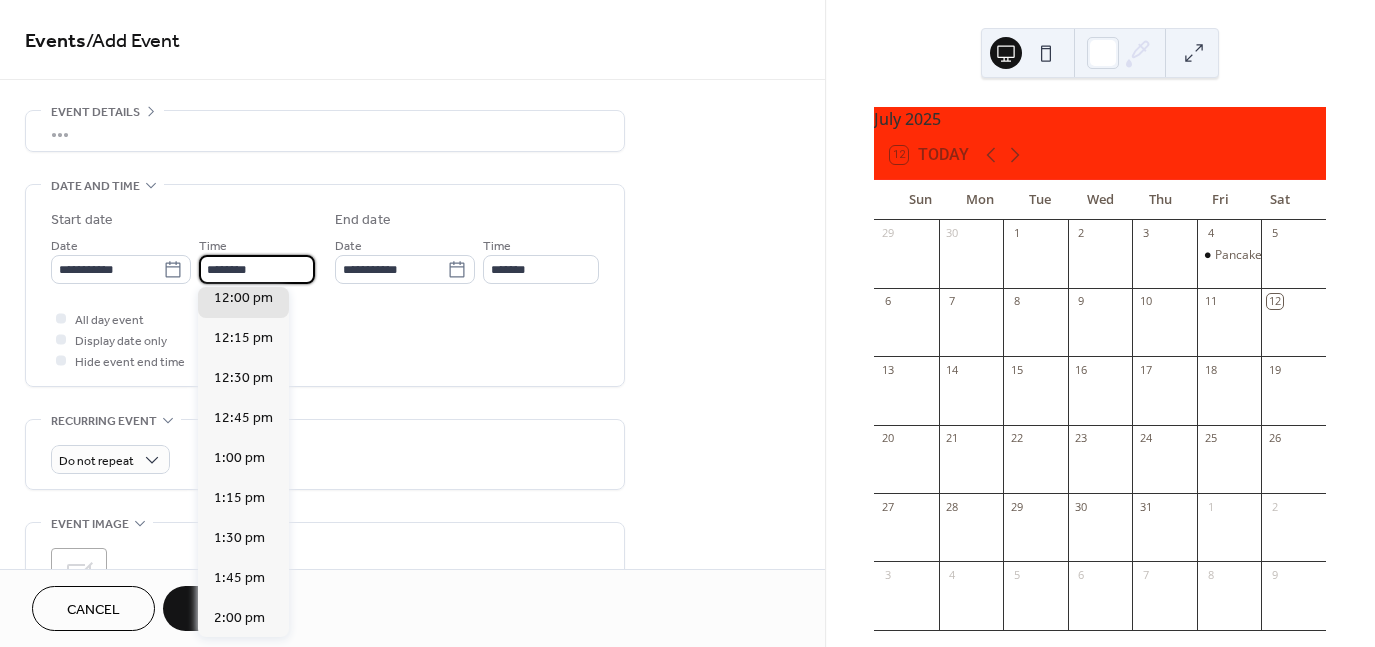 click on "********" at bounding box center [257, 269] 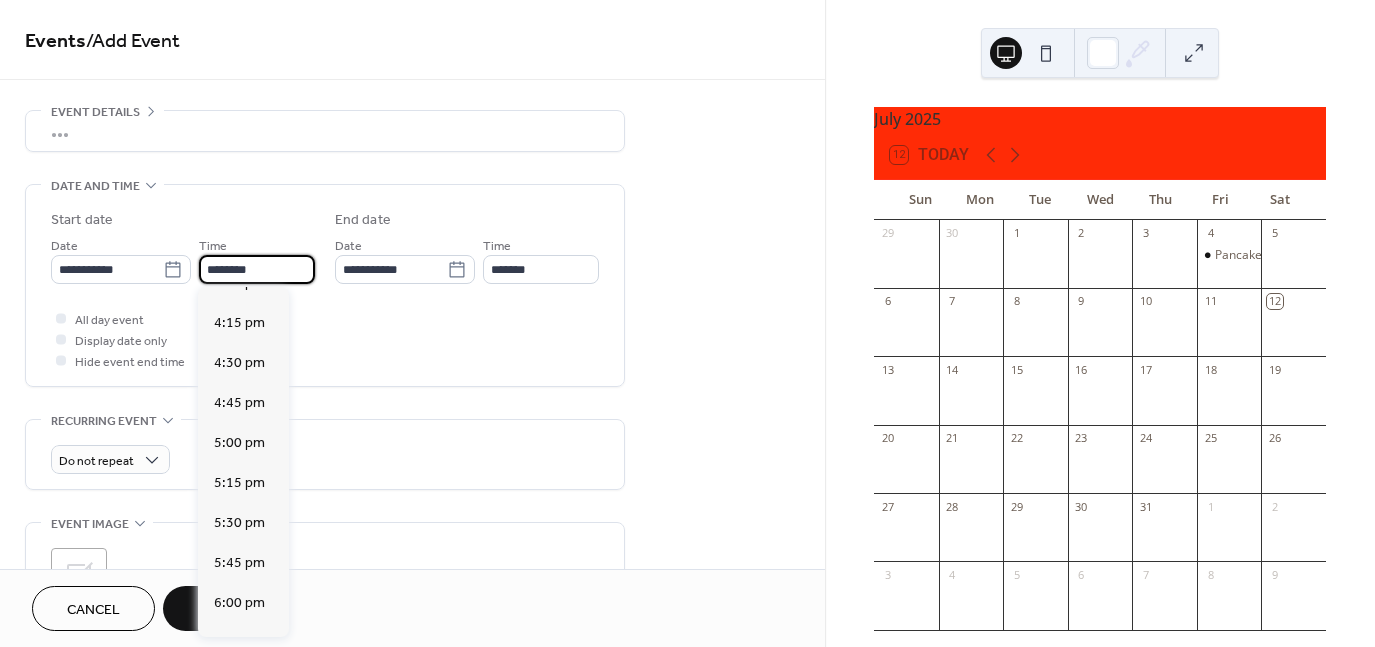 scroll, scrollTop: 2629, scrollLeft: 0, axis: vertical 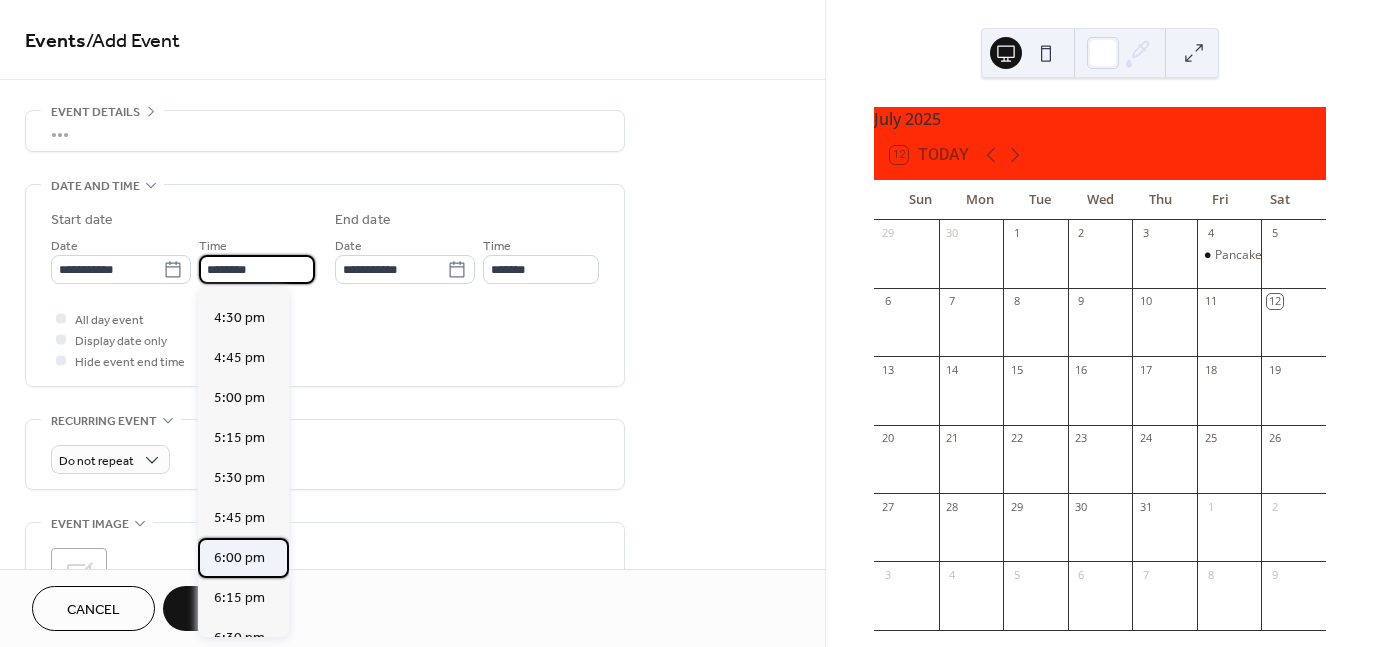 click on "6:00 pm" at bounding box center (239, 558) 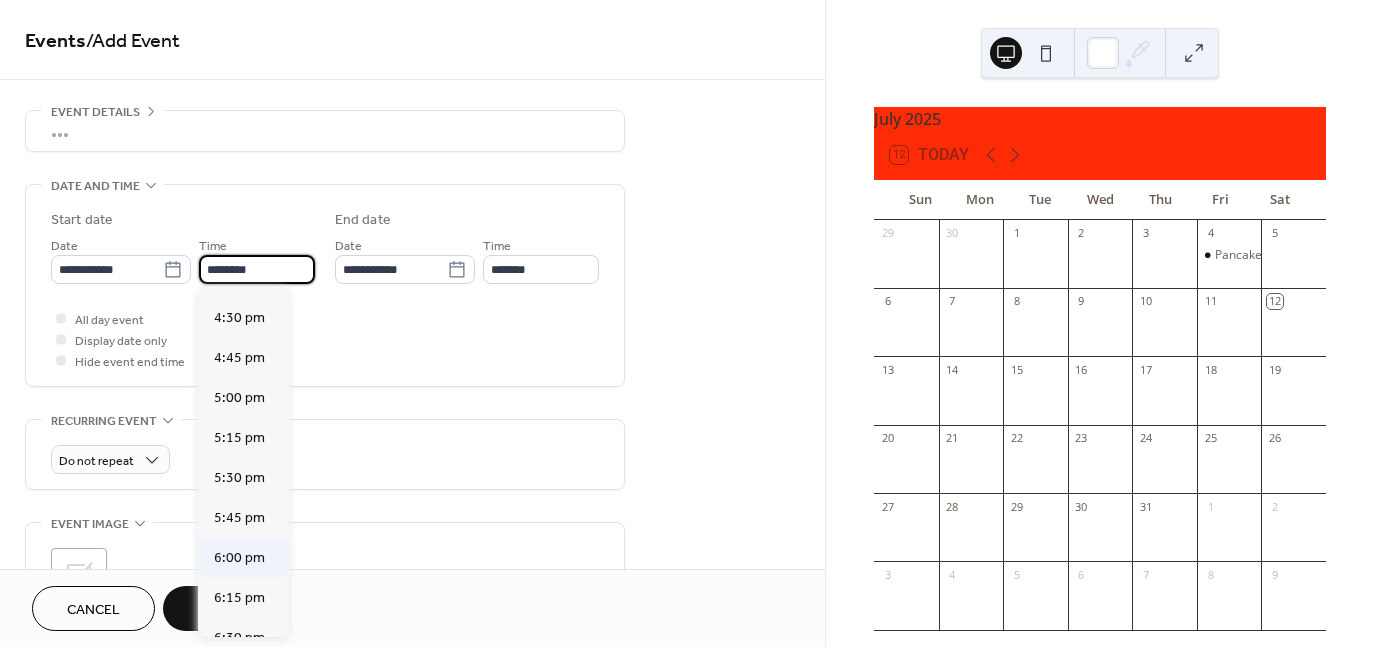 type on "*******" 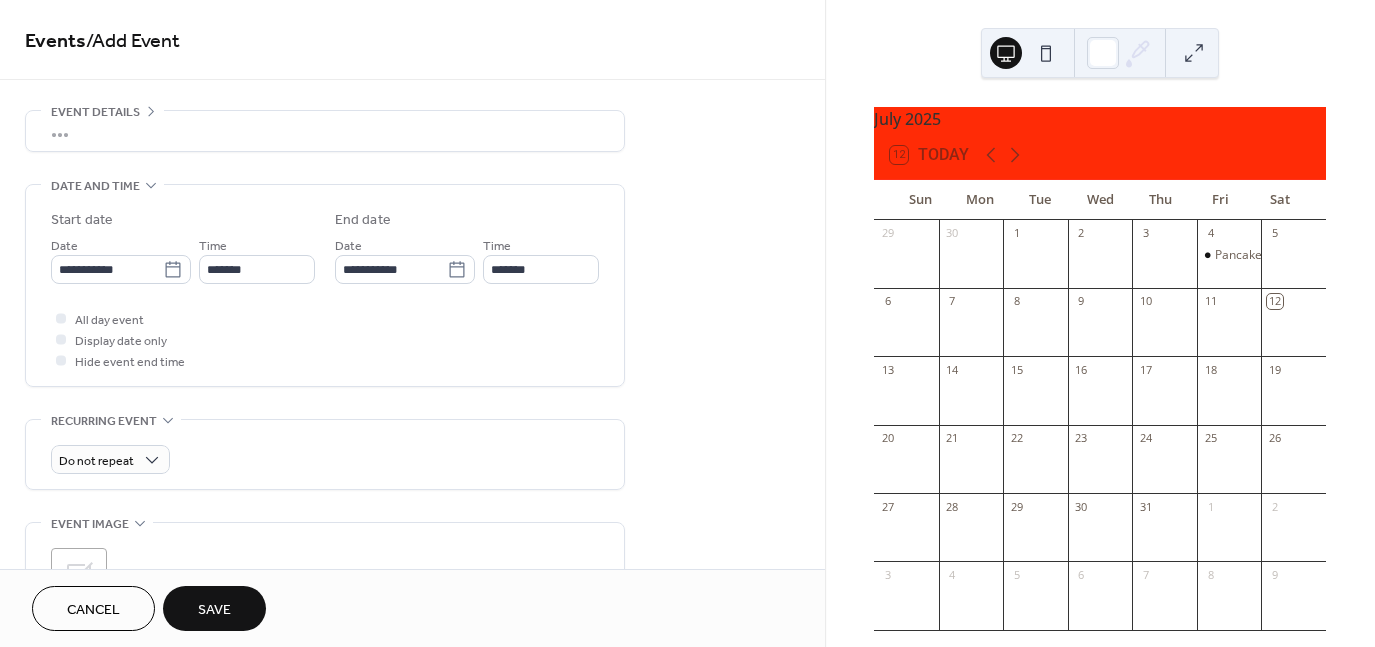 click on "•••" at bounding box center [325, 131] 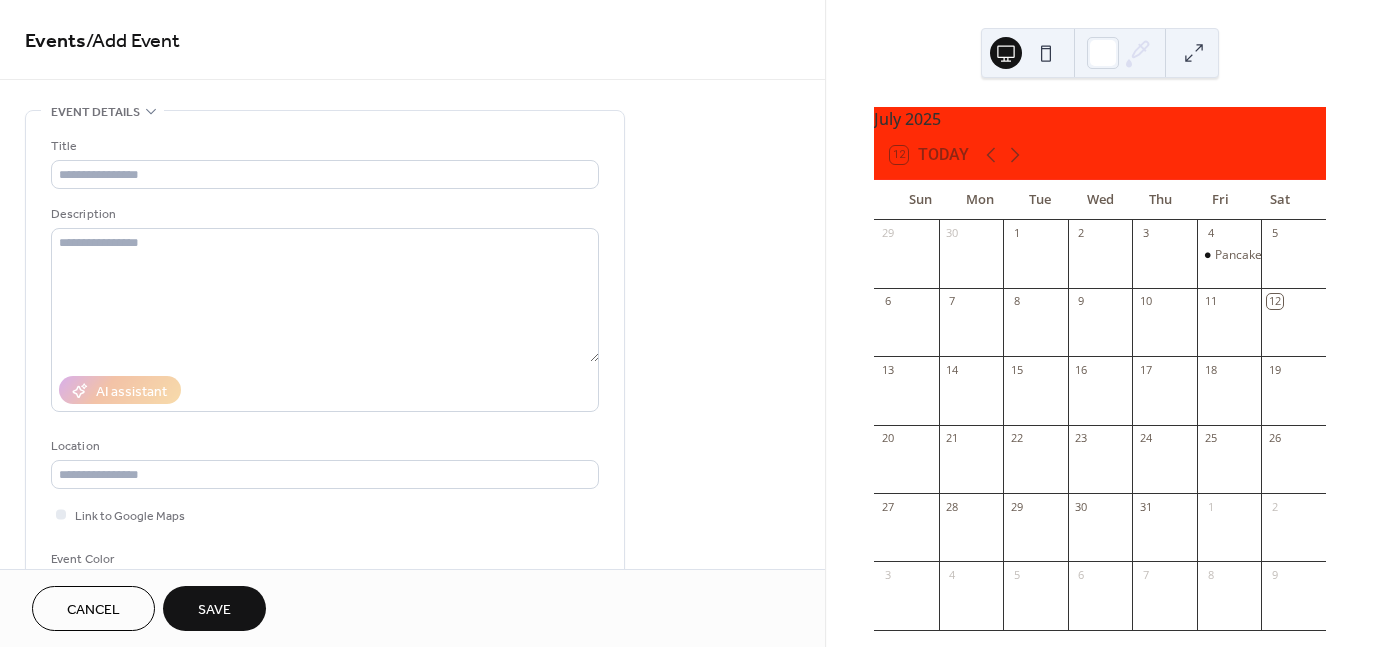 scroll, scrollTop: 0, scrollLeft: 0, axis: both 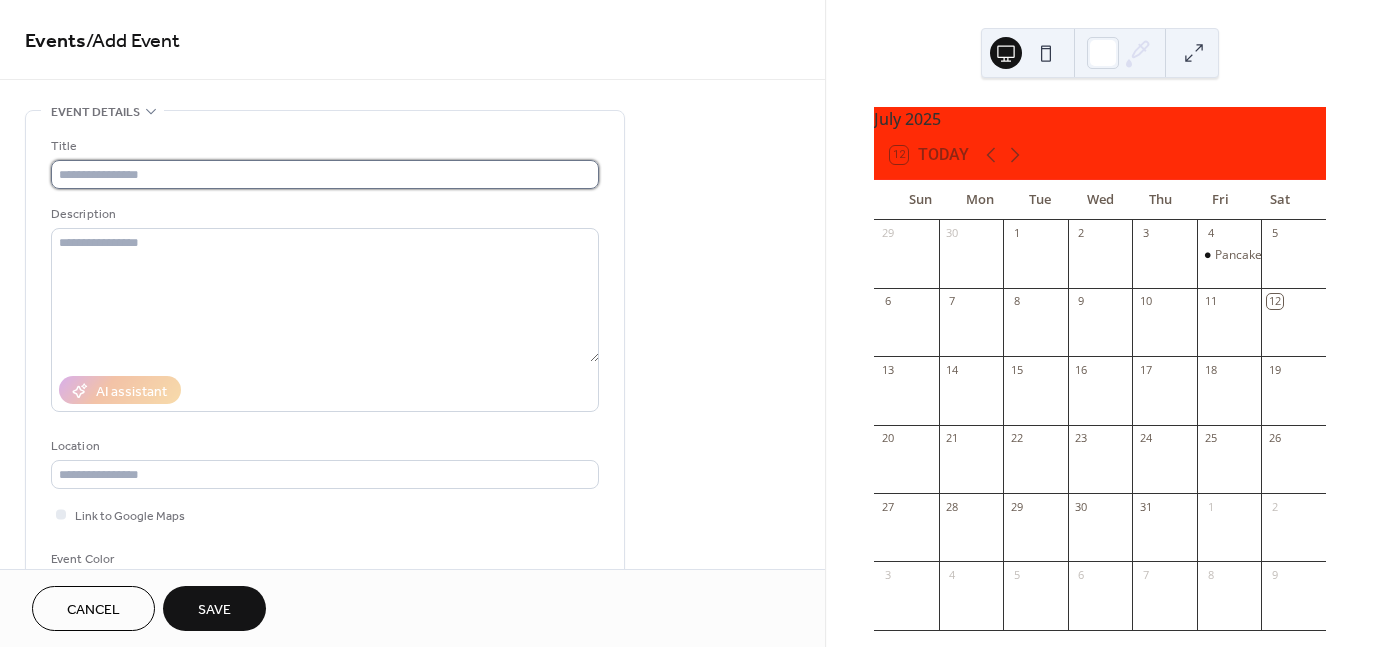 click at bounding box center (325, 174) 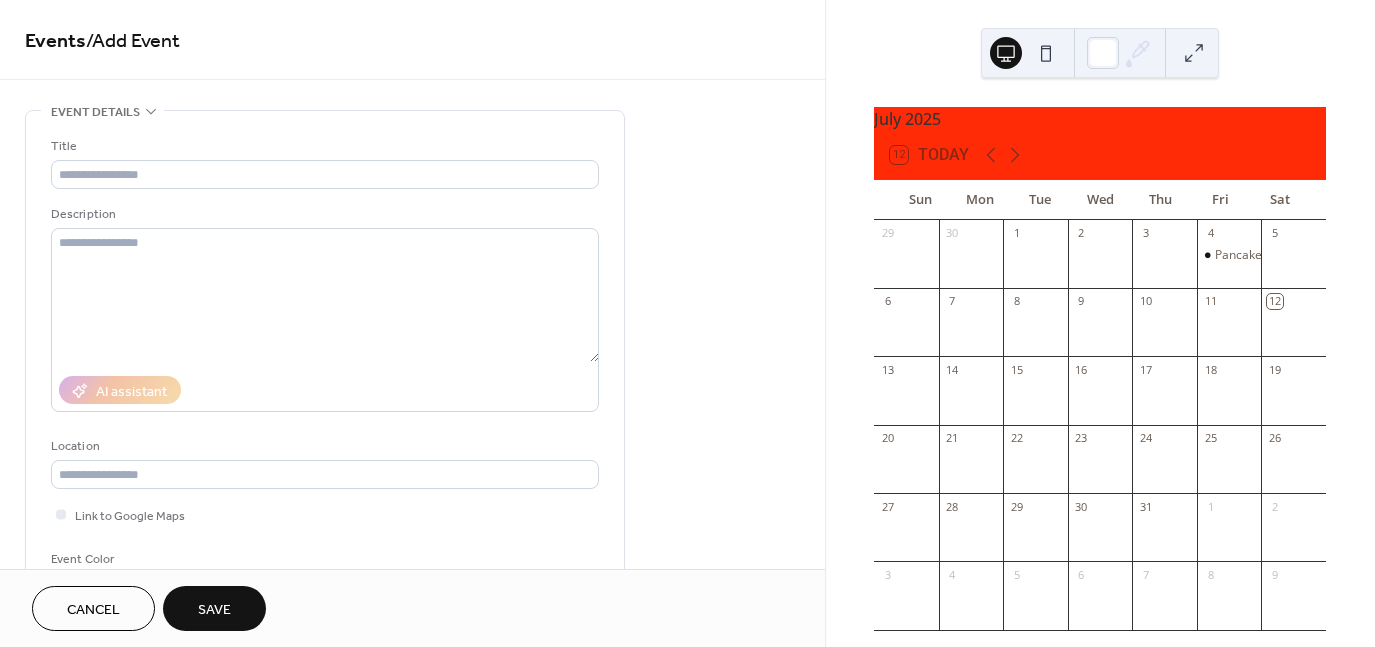click on "14" at bounding box center [971, 369] 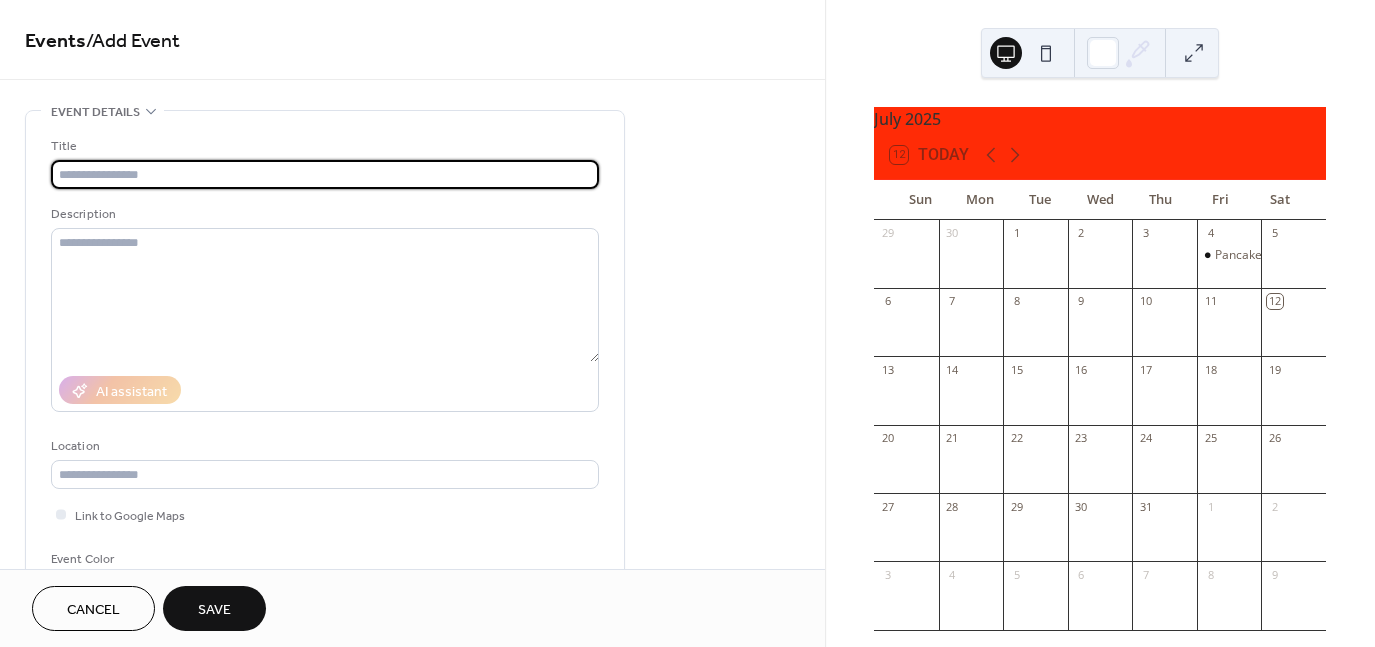 click at bounding box center [325, 174] 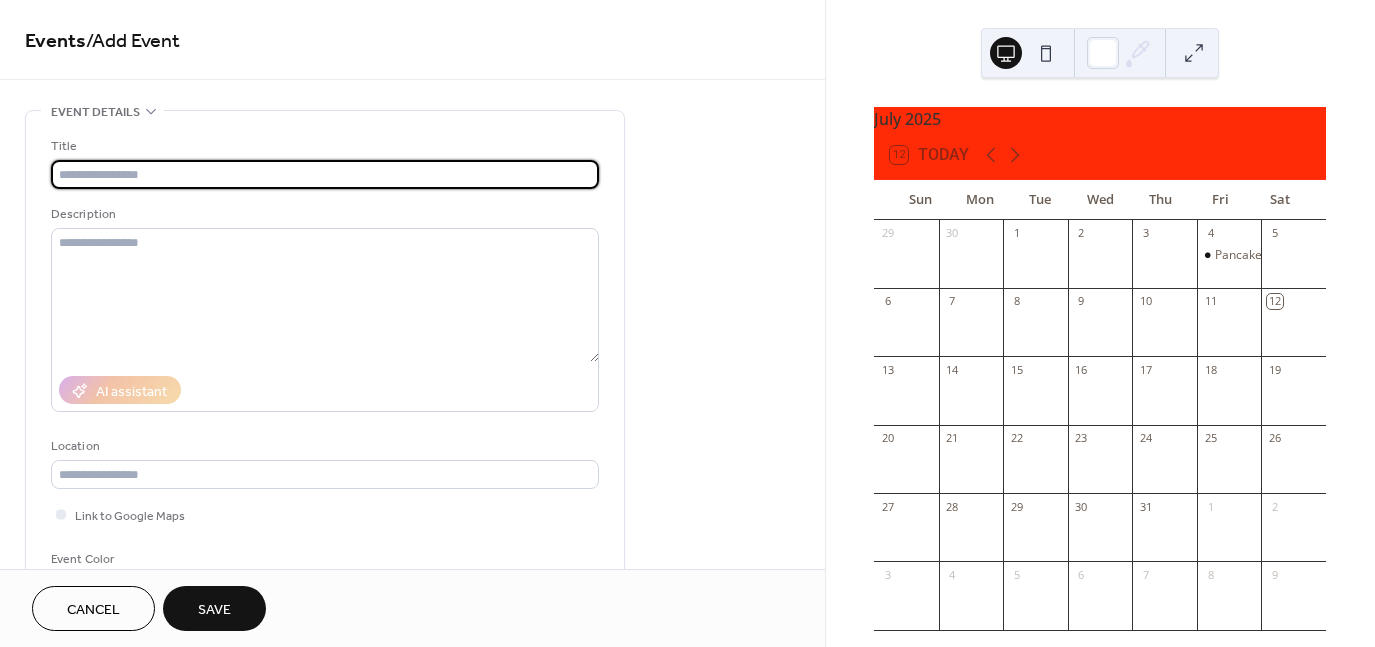 type on "*" 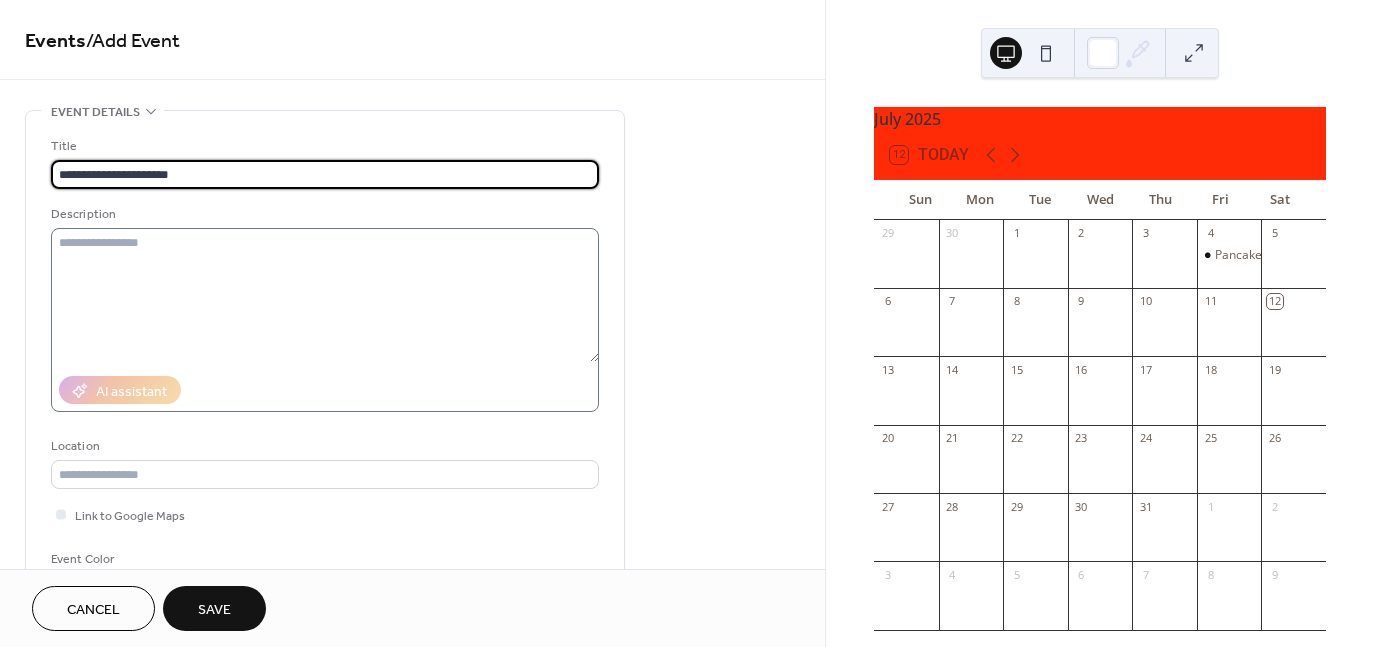 type on "**********" 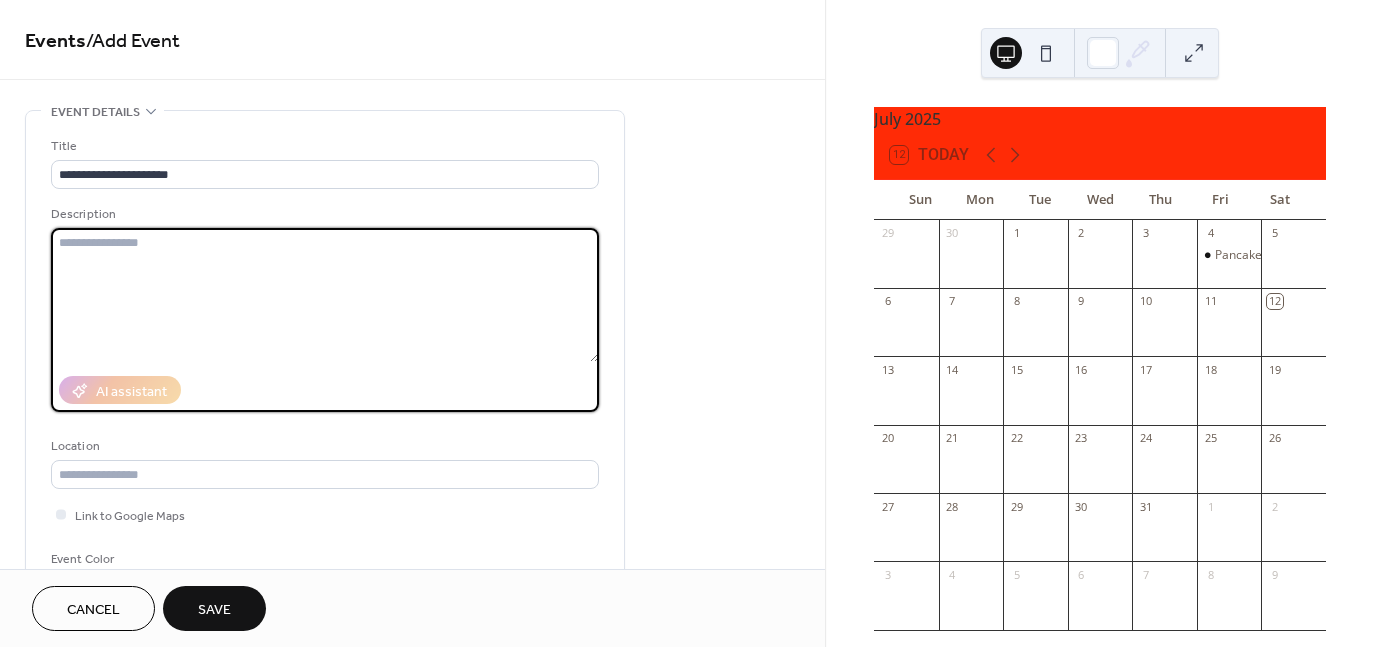 click at bounding box center [325, 295] 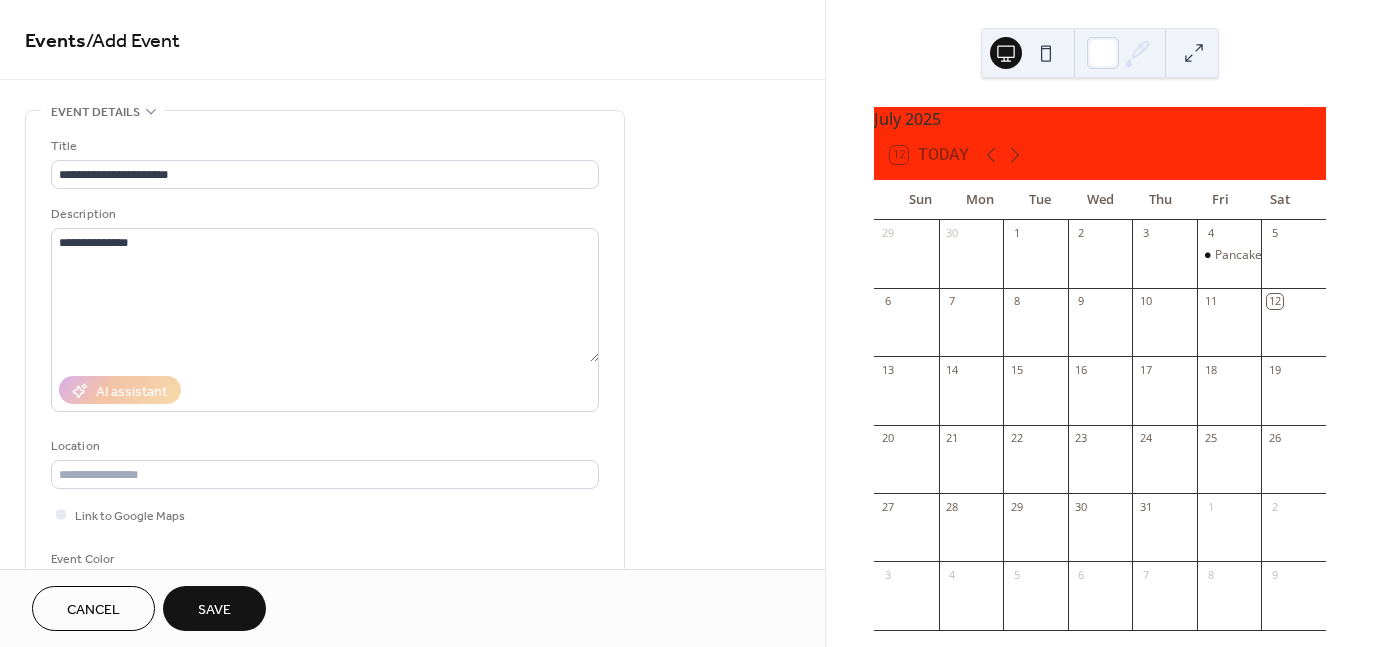 click on "Description" at bounding box center (323, 214) 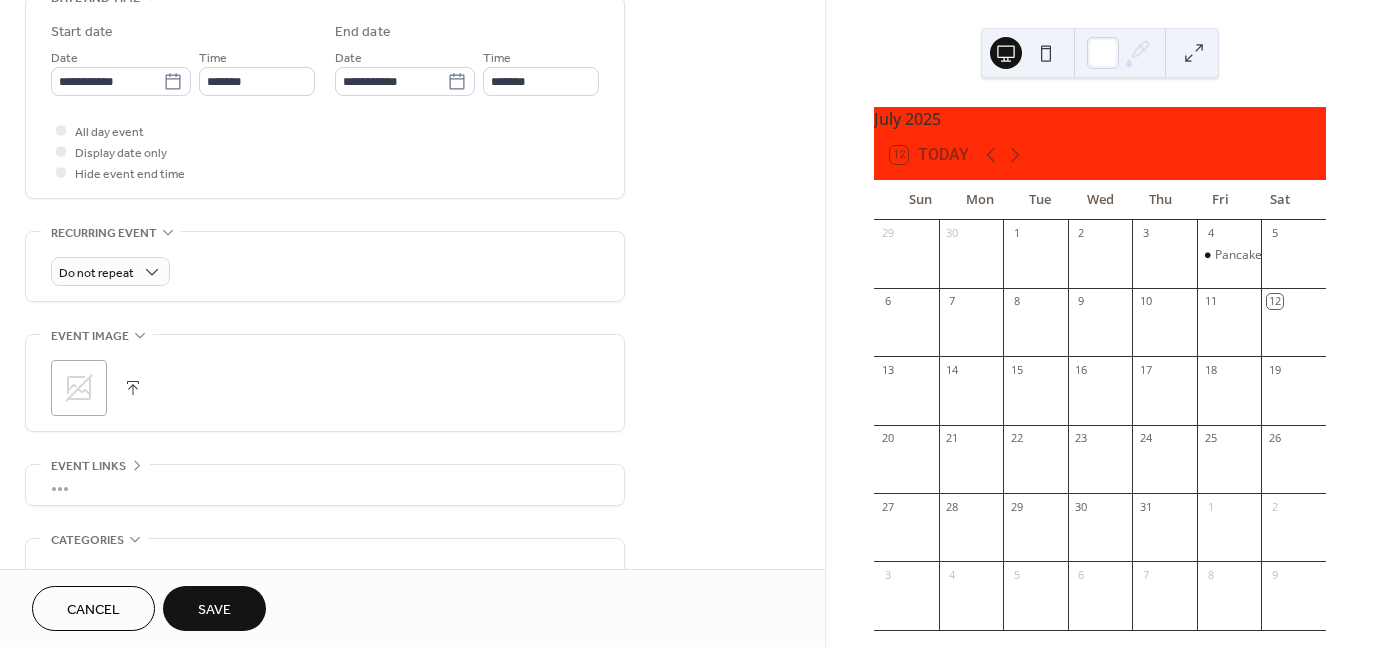 scroll, scrollTop: 540, scrollLeft: 0, axis: vertical 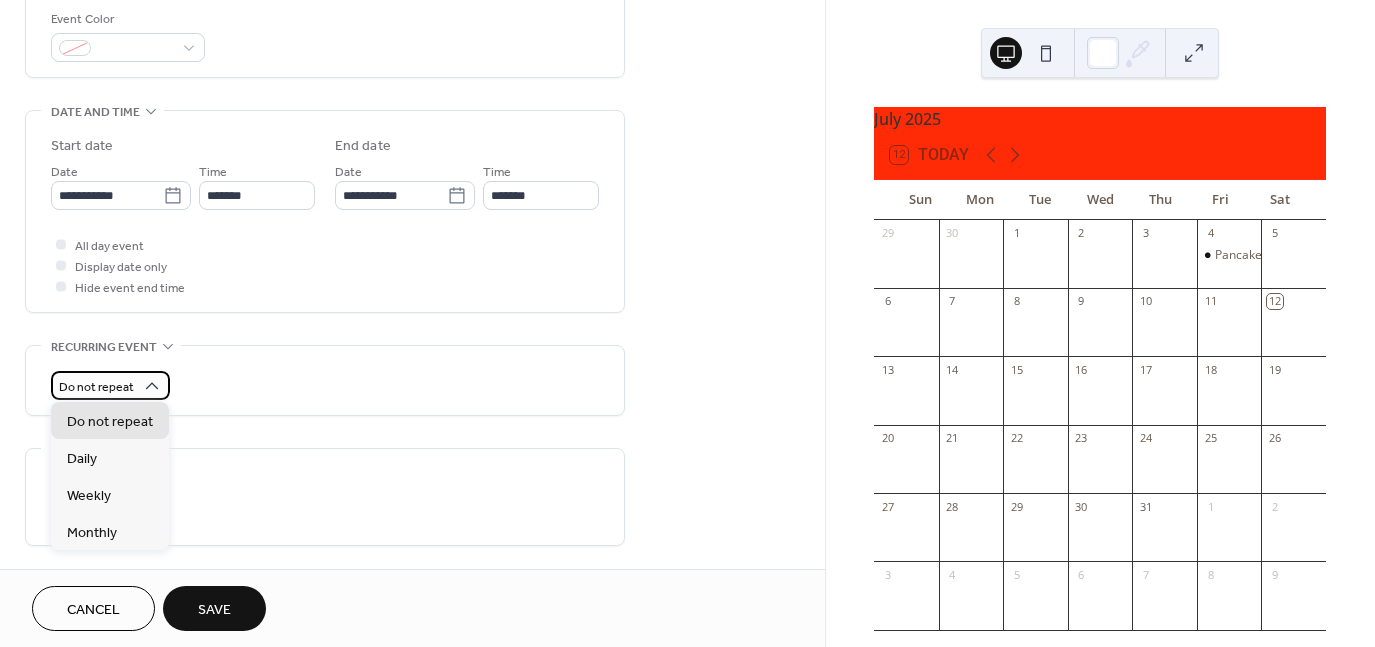 click 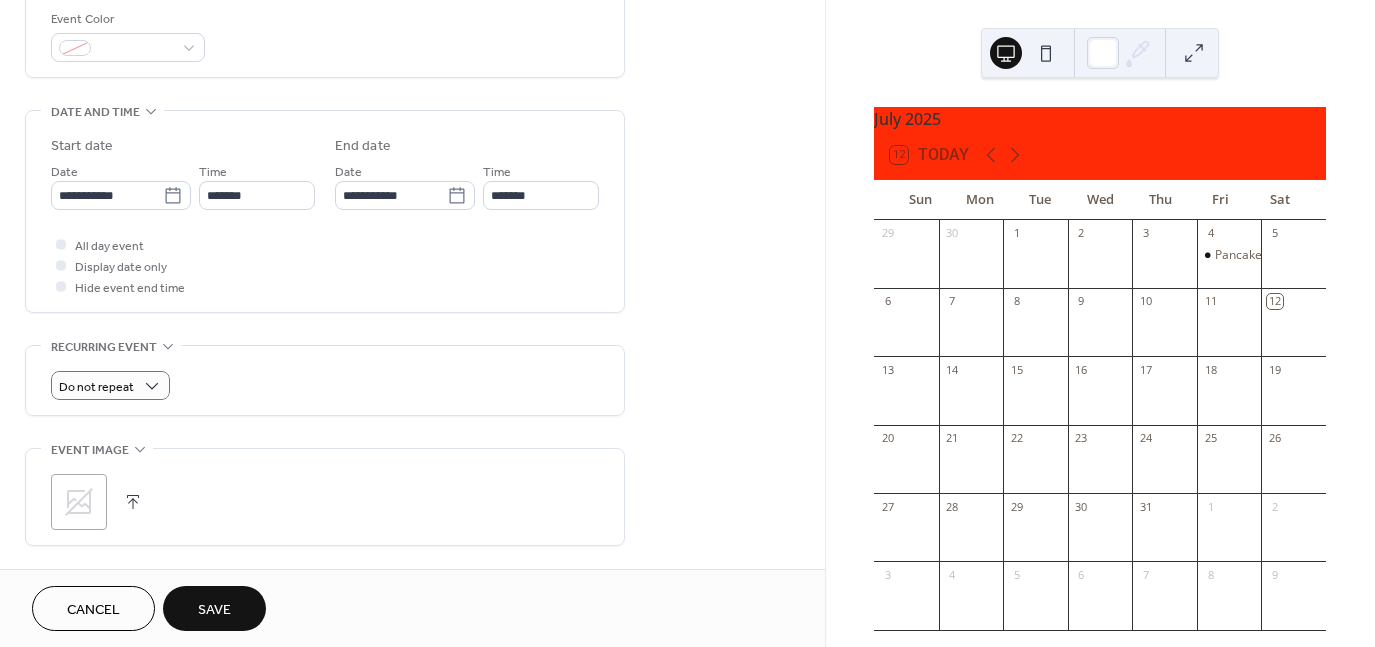 click on "All day event Display date only Hide event end time" at bounding box center [325, 265] 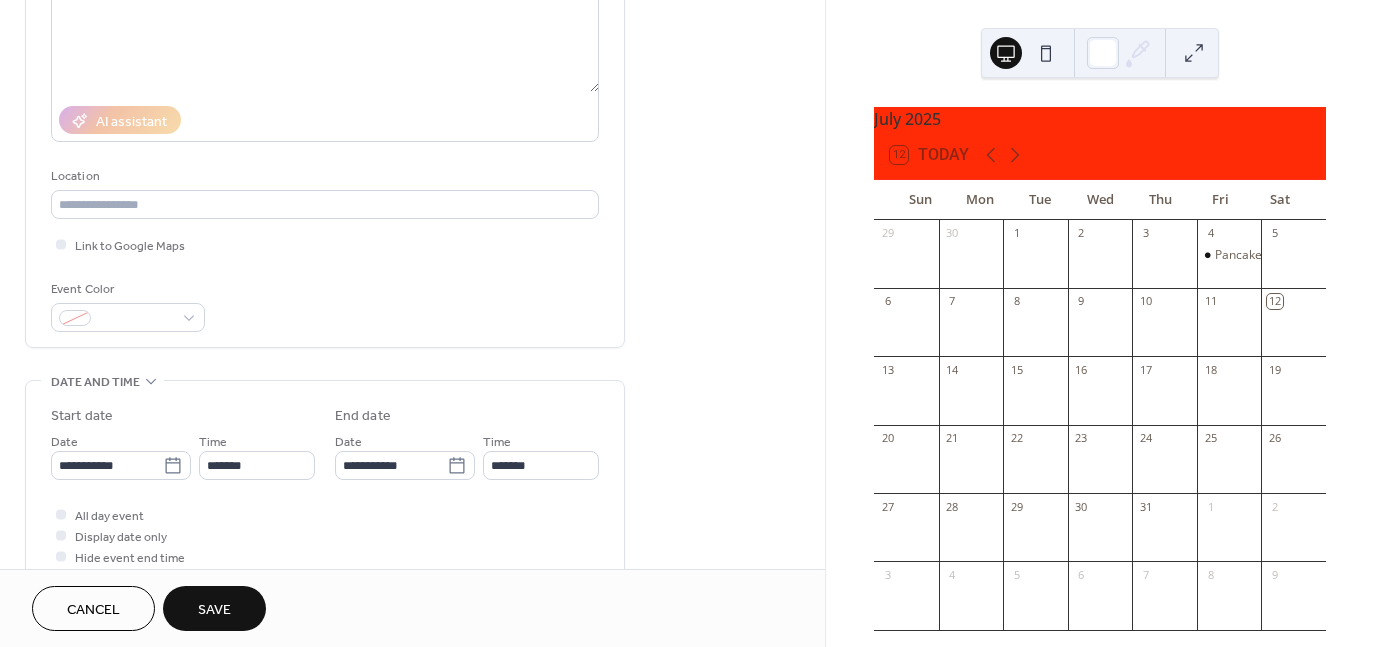 scroll, scrollTop: 240, scrollLeft: 0, axis: vertical 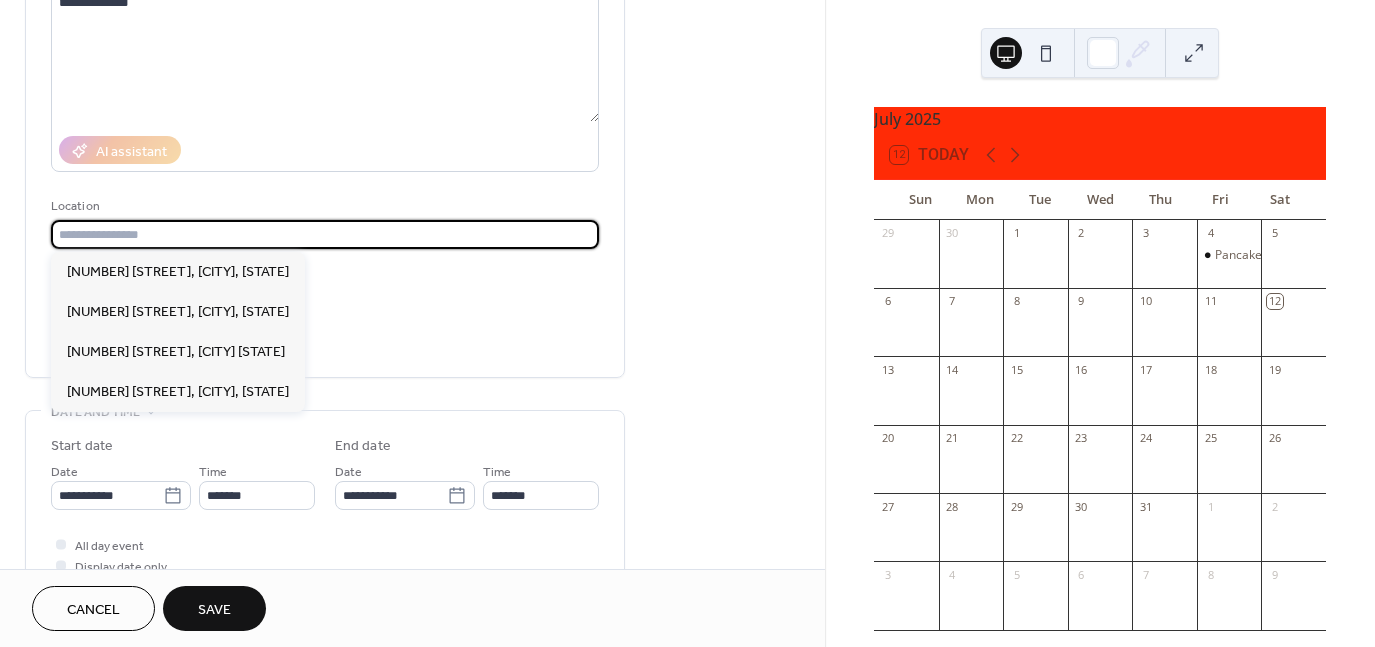 click at bounding box center [325, 234] 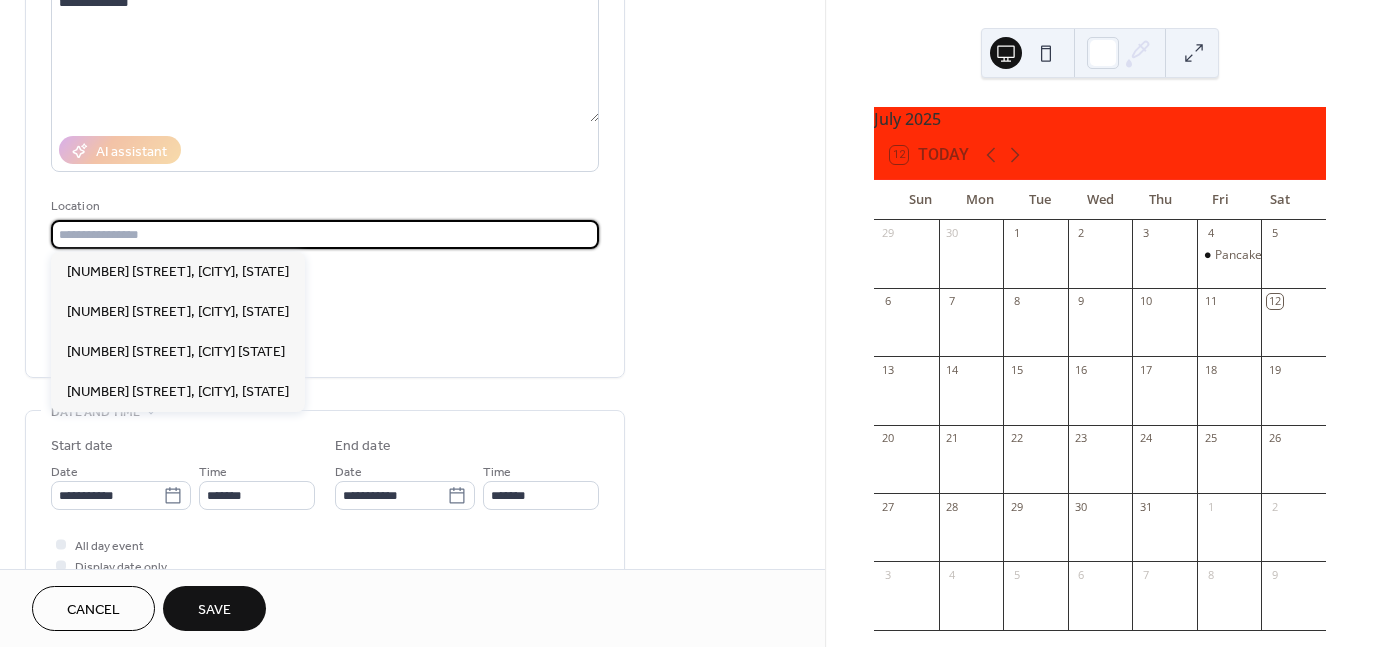 click at bounding box center [325, 234] 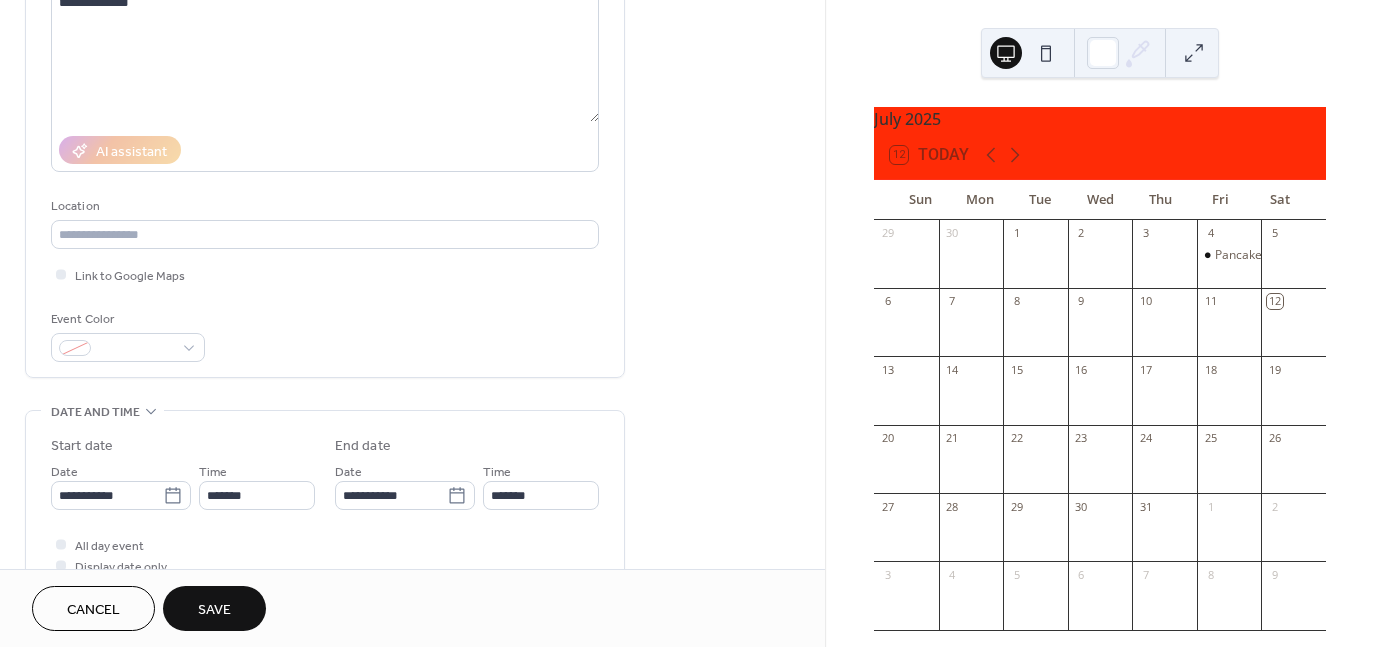 click on "Event Color" at bounding box center (325, 335) 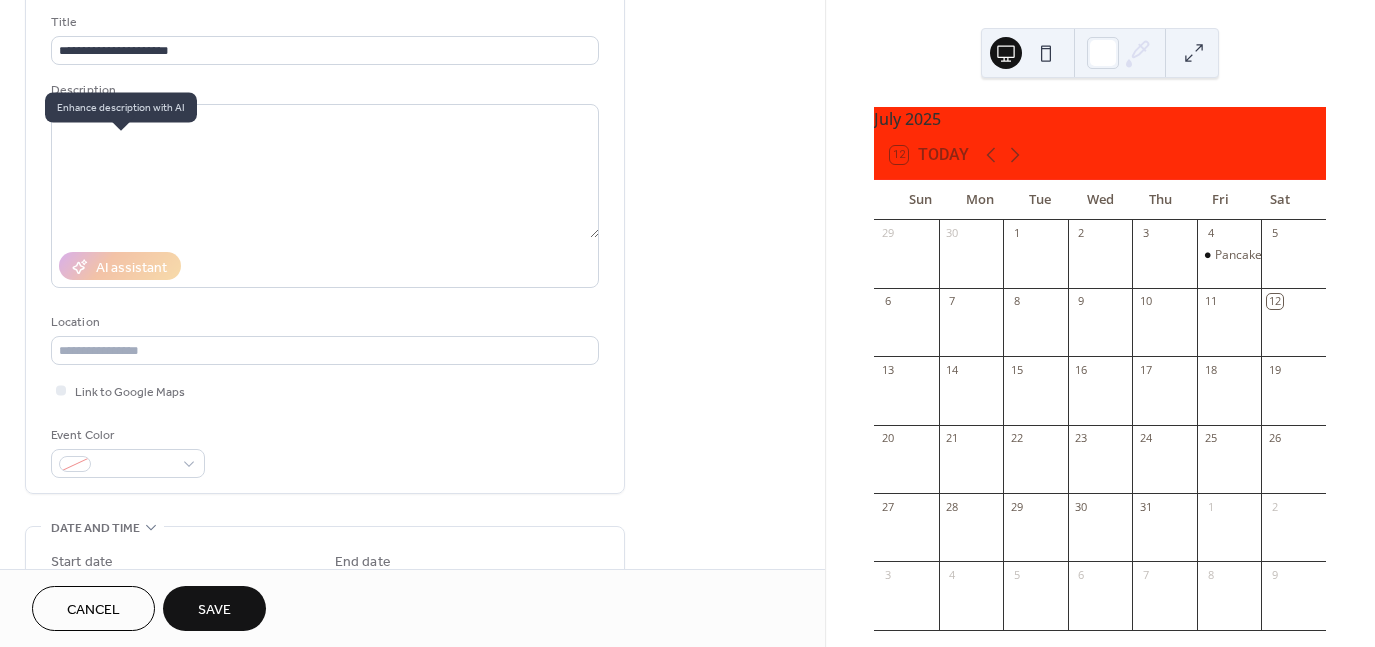 scroll, scrollTop: 40, scrollLeft: 0, axis: vertical 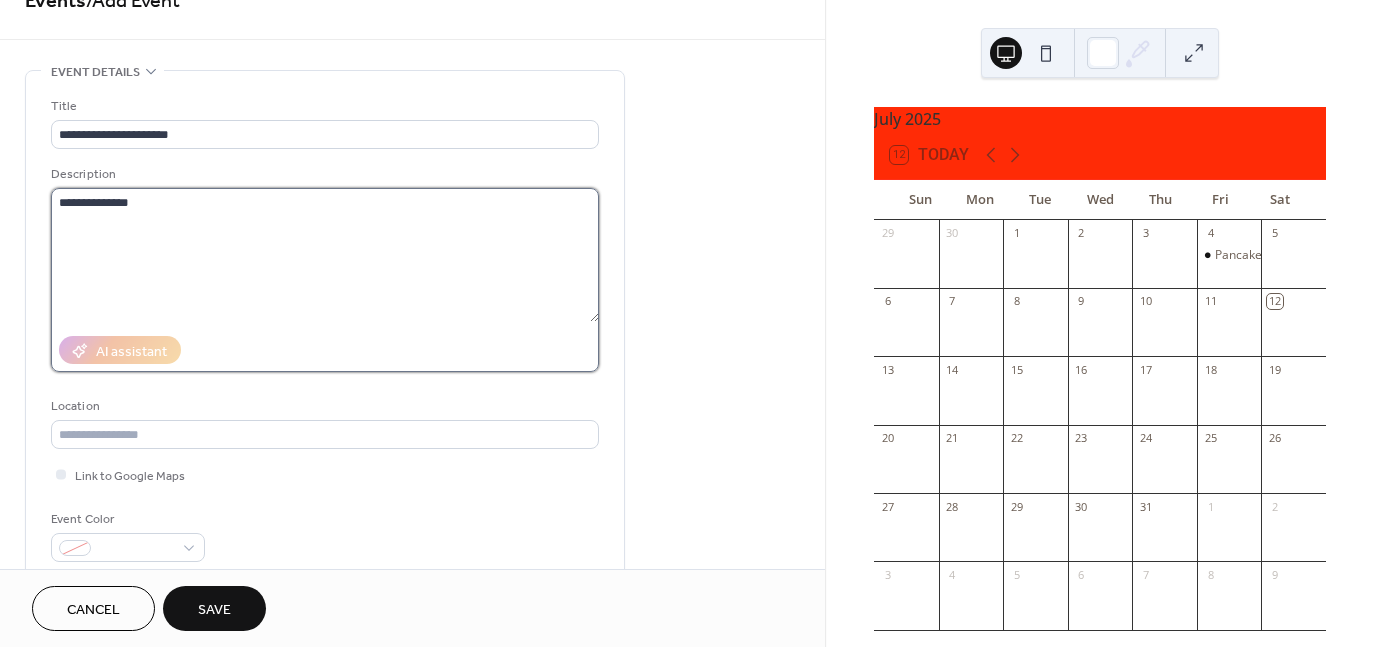click on "**********" at bounding box center (325, 255) 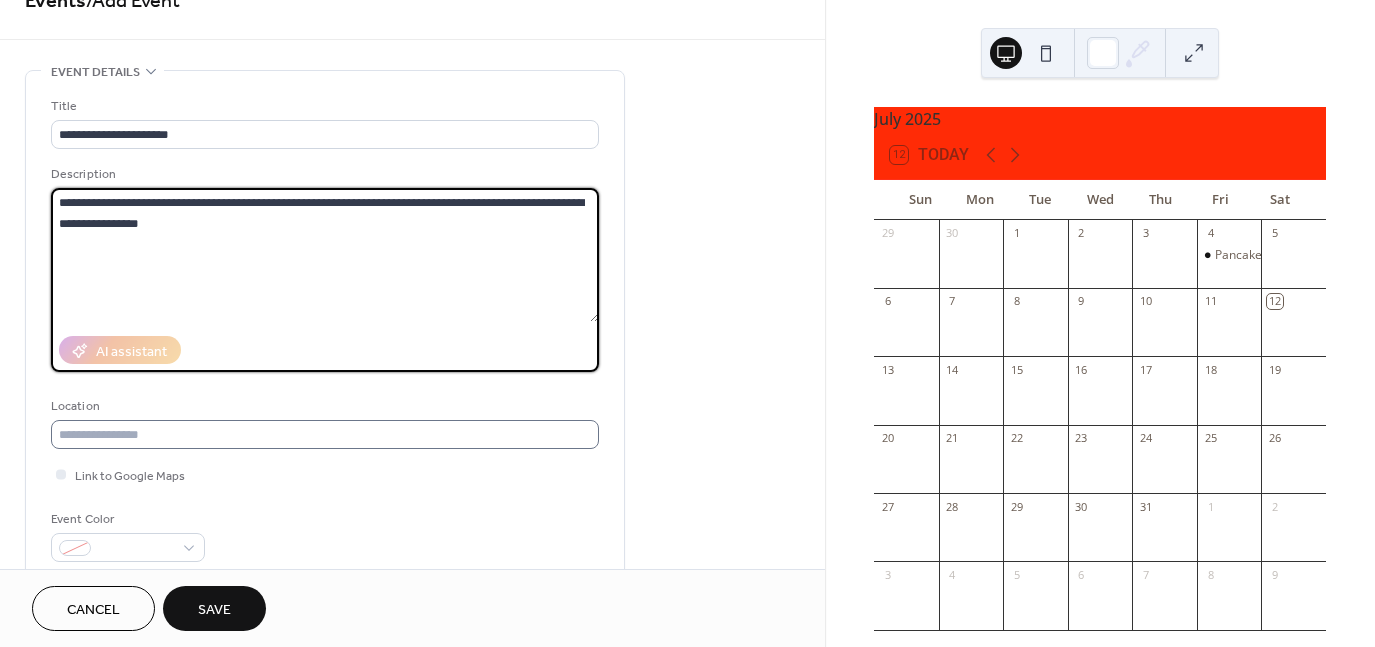type on "**********" 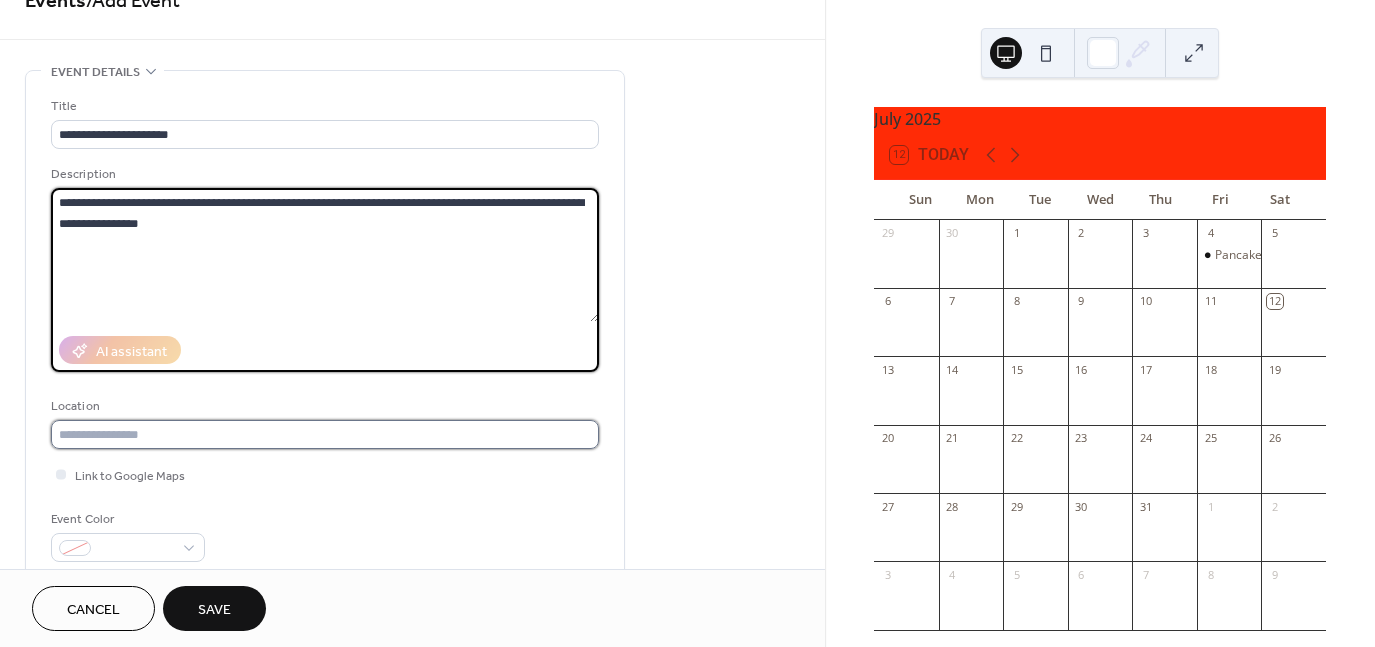 click at bounding box center (325, 434) 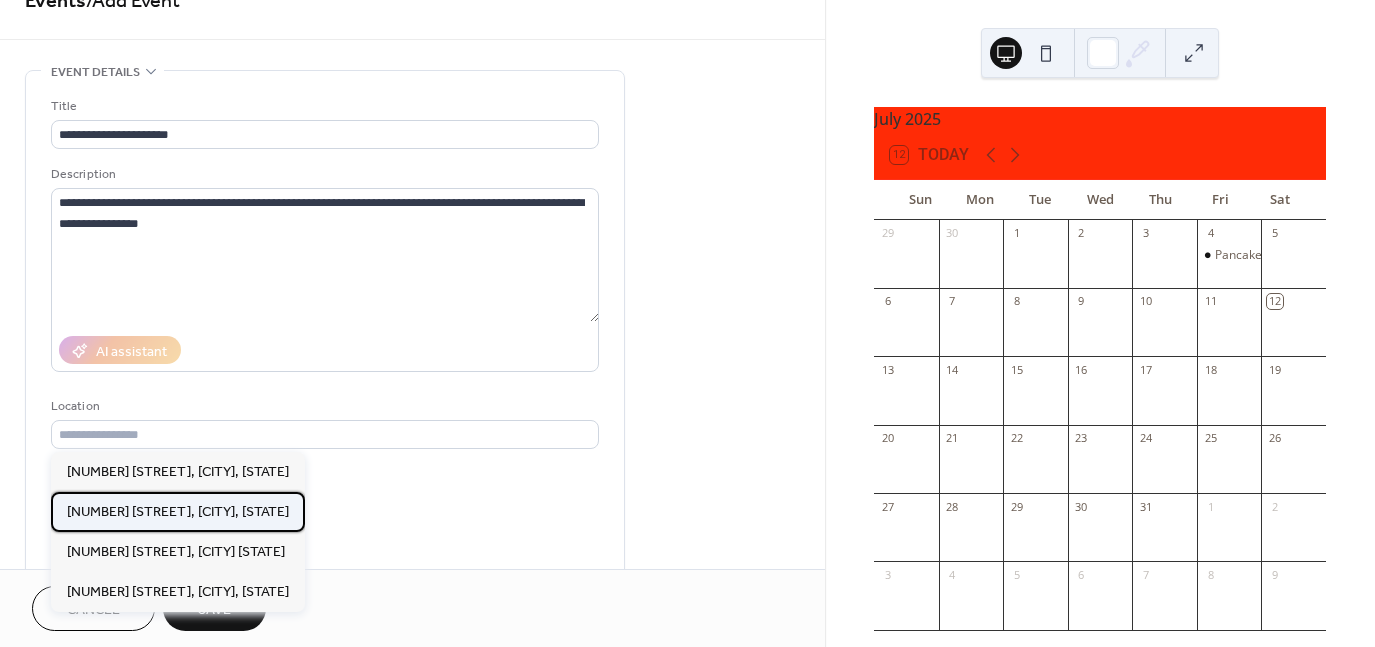 click on "1915 S. Lemon St., Sioux City, IA" at bounding box center [178, 512] 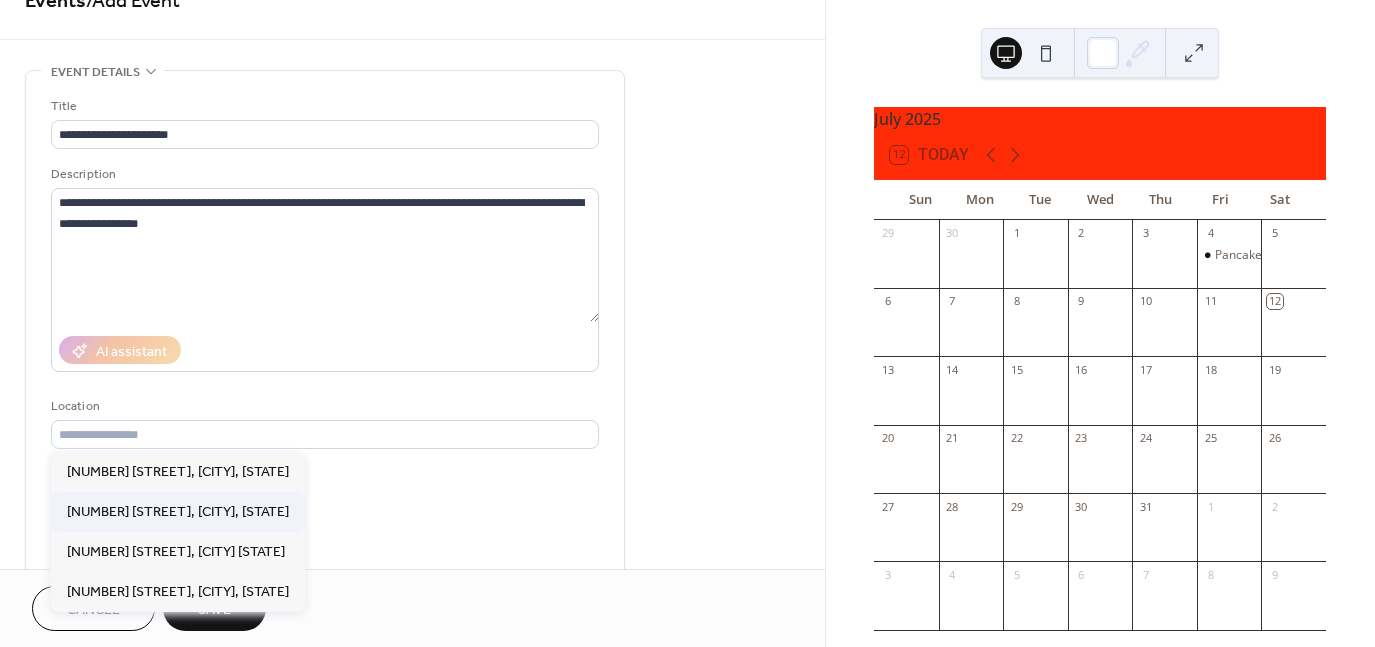 type on "**********" 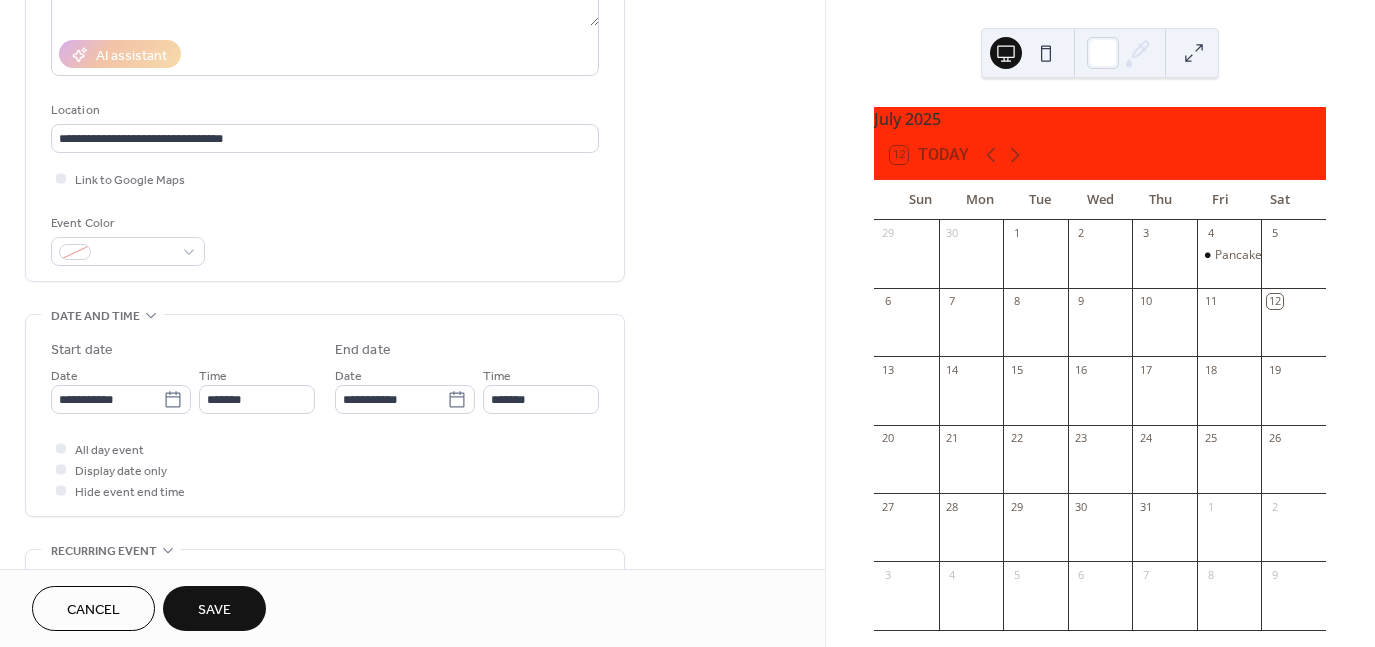 scroll, scrollTop: 340, scrollLeft: 0, axis: vertical 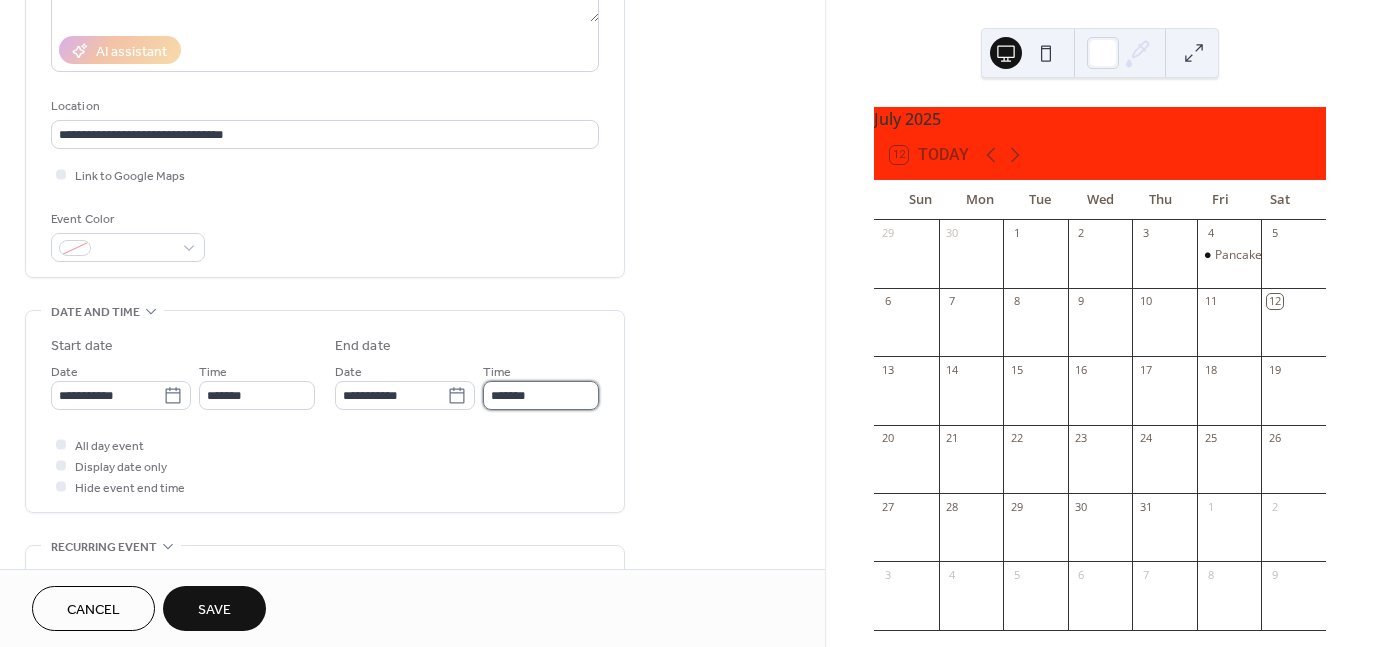 click on "*******" at bounding box center (541, 395) 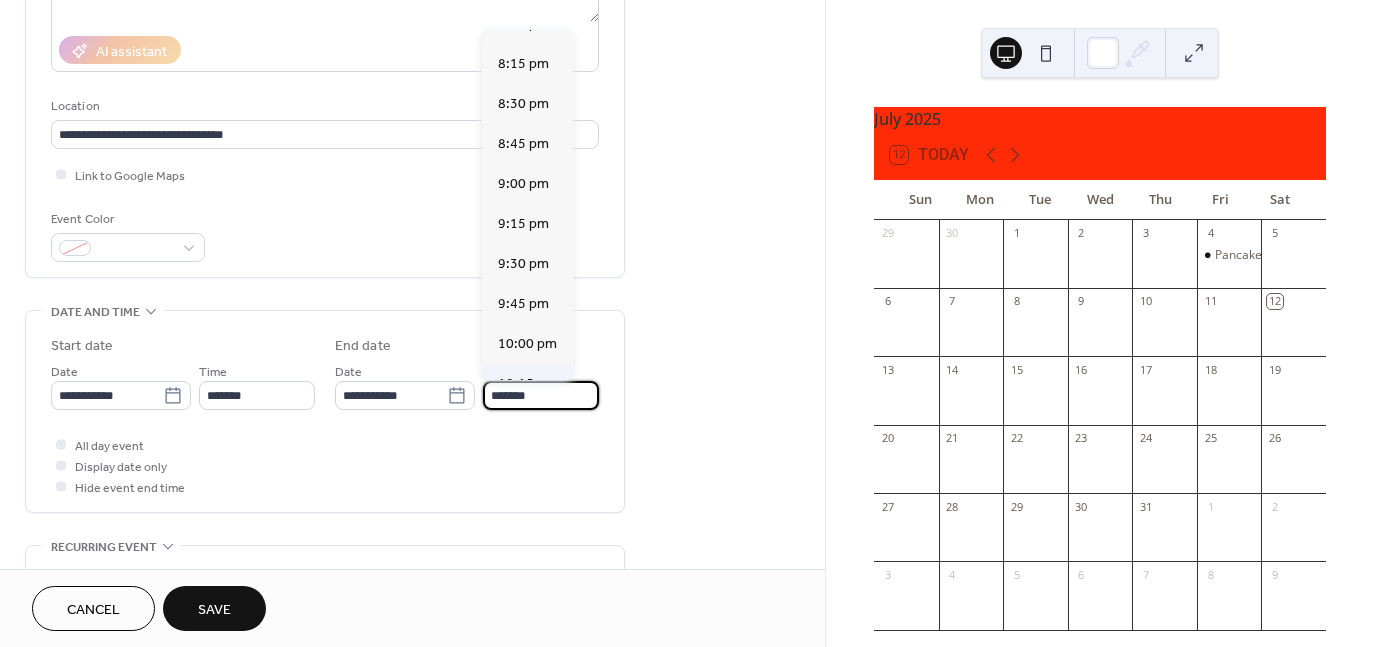 scroll, scrollTop: 574, scrollLeft: 0, axis: vertical 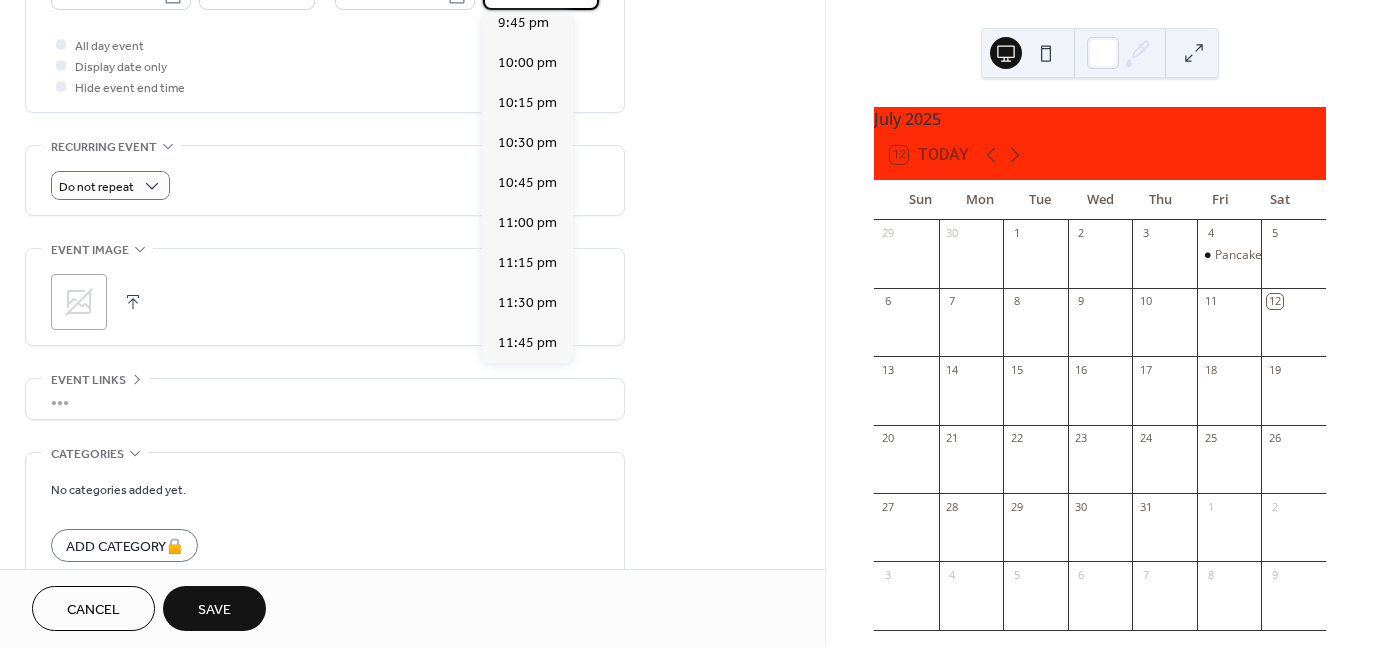 click on "•••" at bounding box center (325, 399) 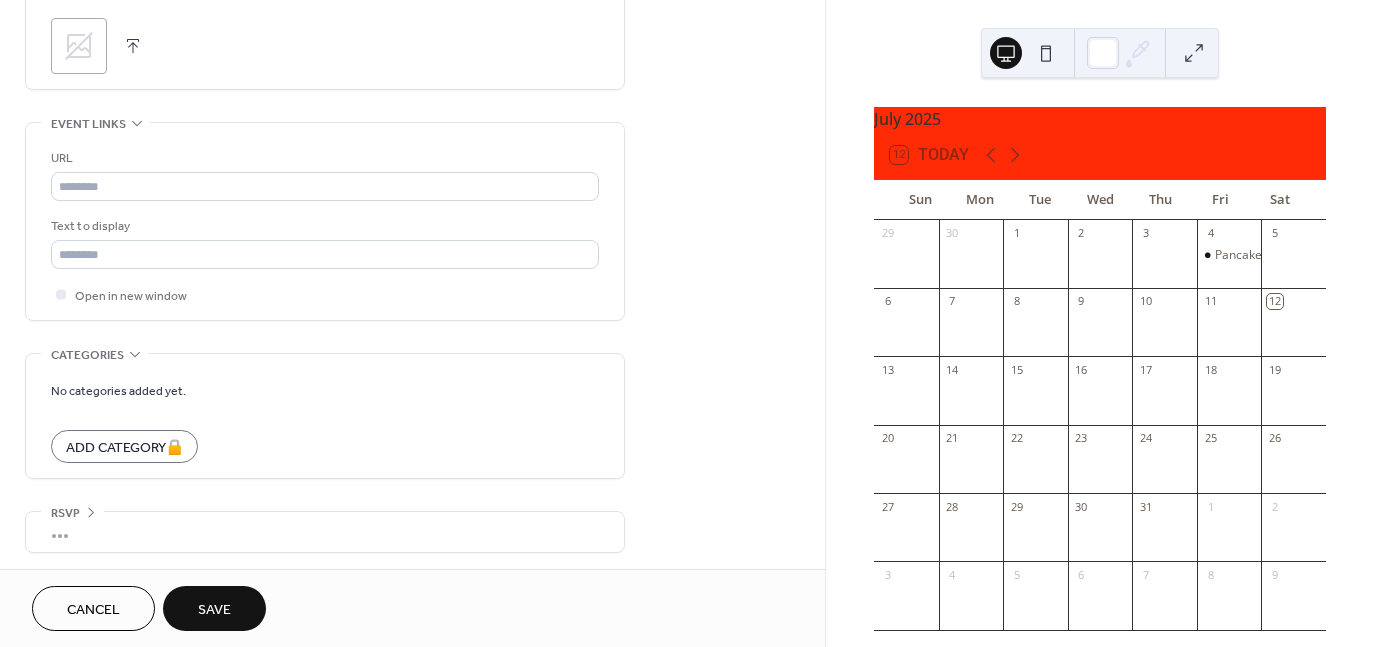 scroll, scrollTop: 997, scrollLeft: 0, axis: vertical 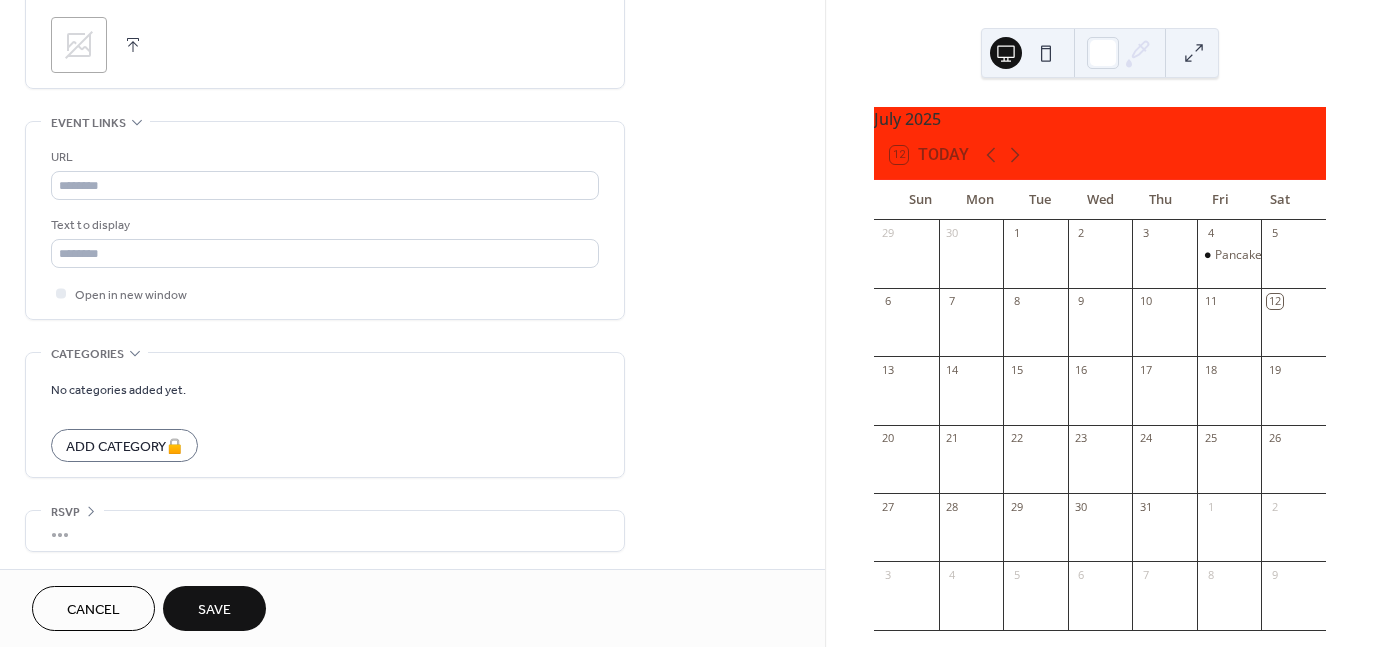 click on "Save" at bounding box center [214, 610] 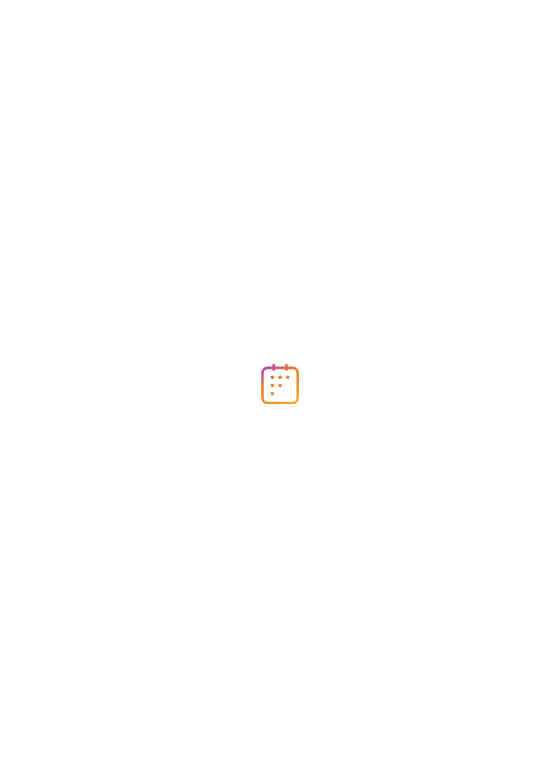 scroll, scrollTop: 0, scrollLeft: 0, axis: both 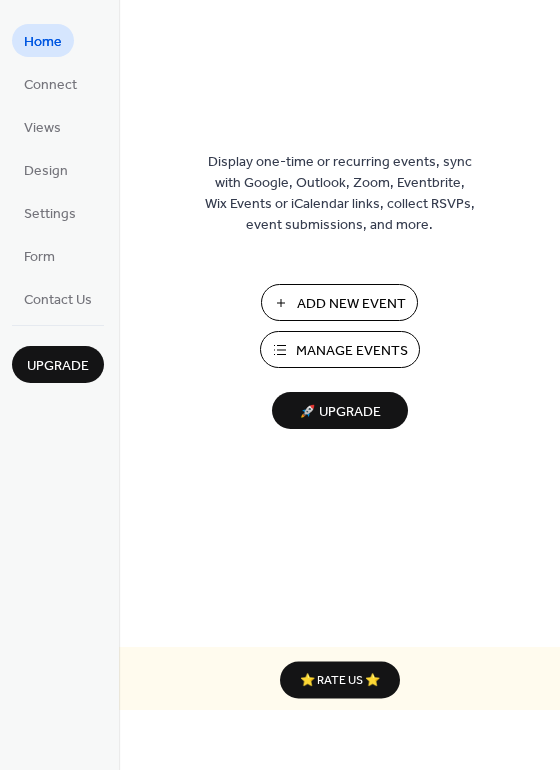 click on "Manage Events" at bounding box center [352, 351] 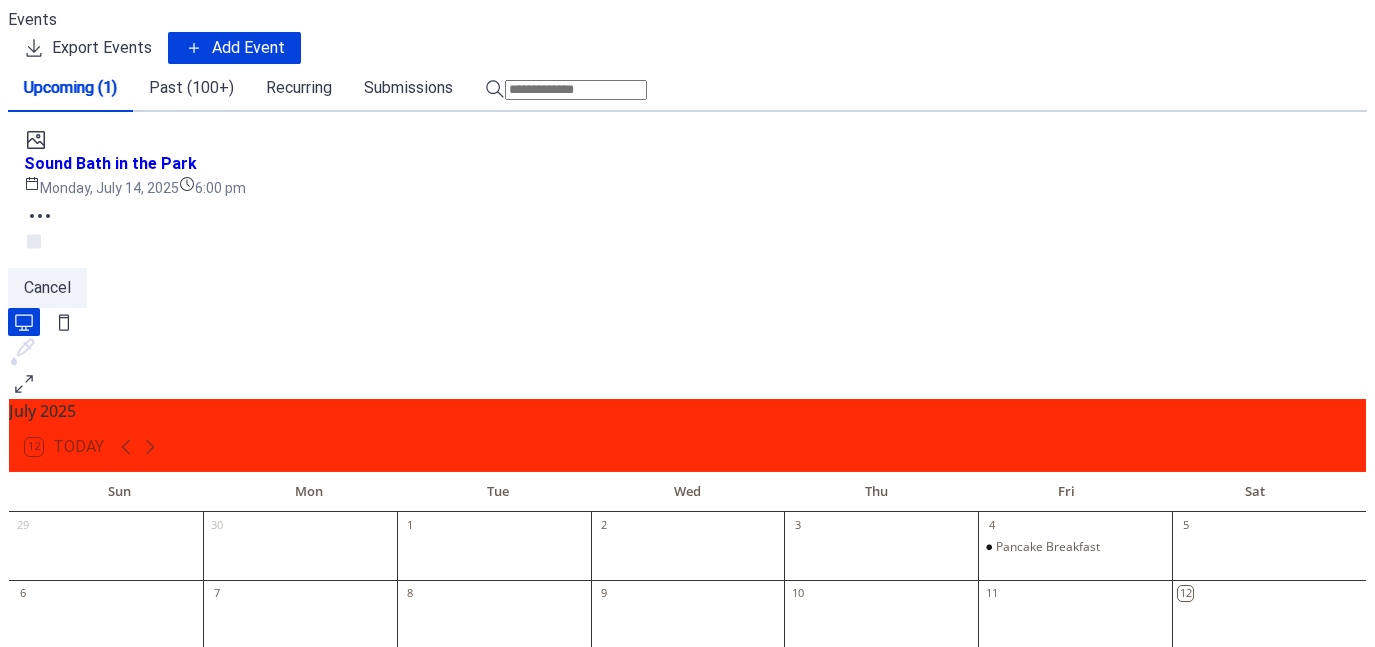 scroll, scrollTop: 0, scrollLeft: 0, axis: both 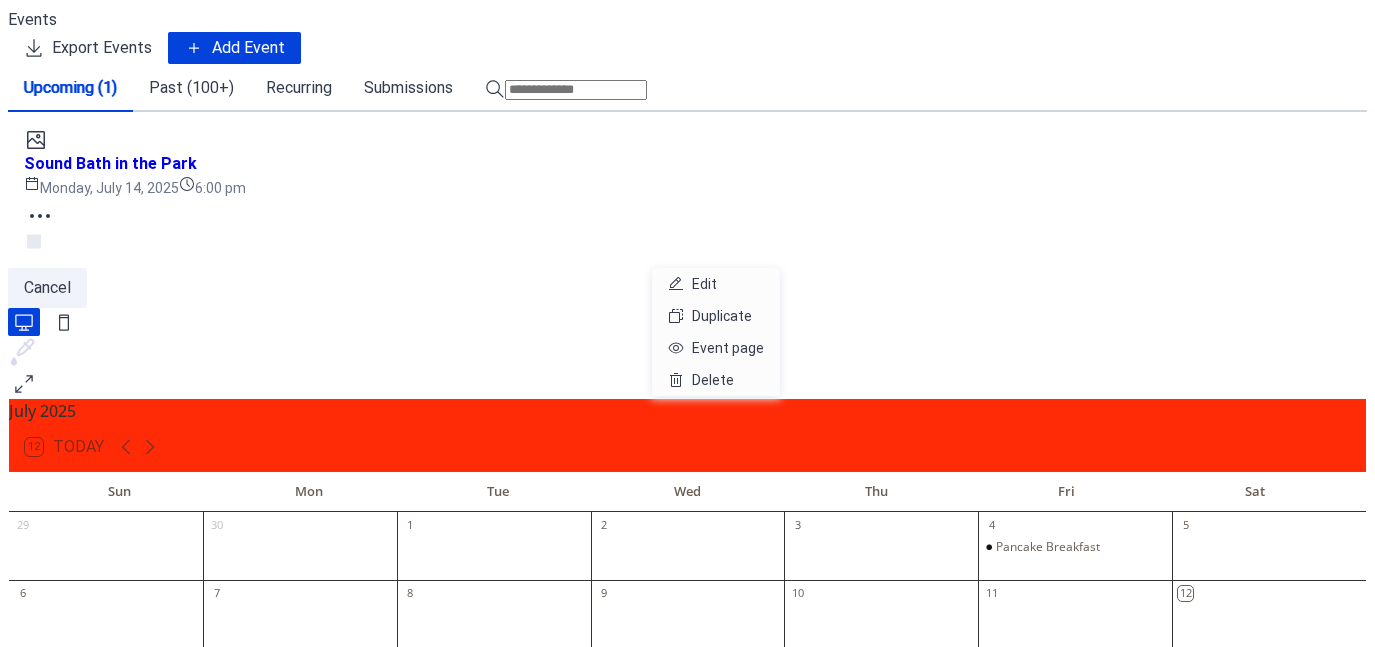click 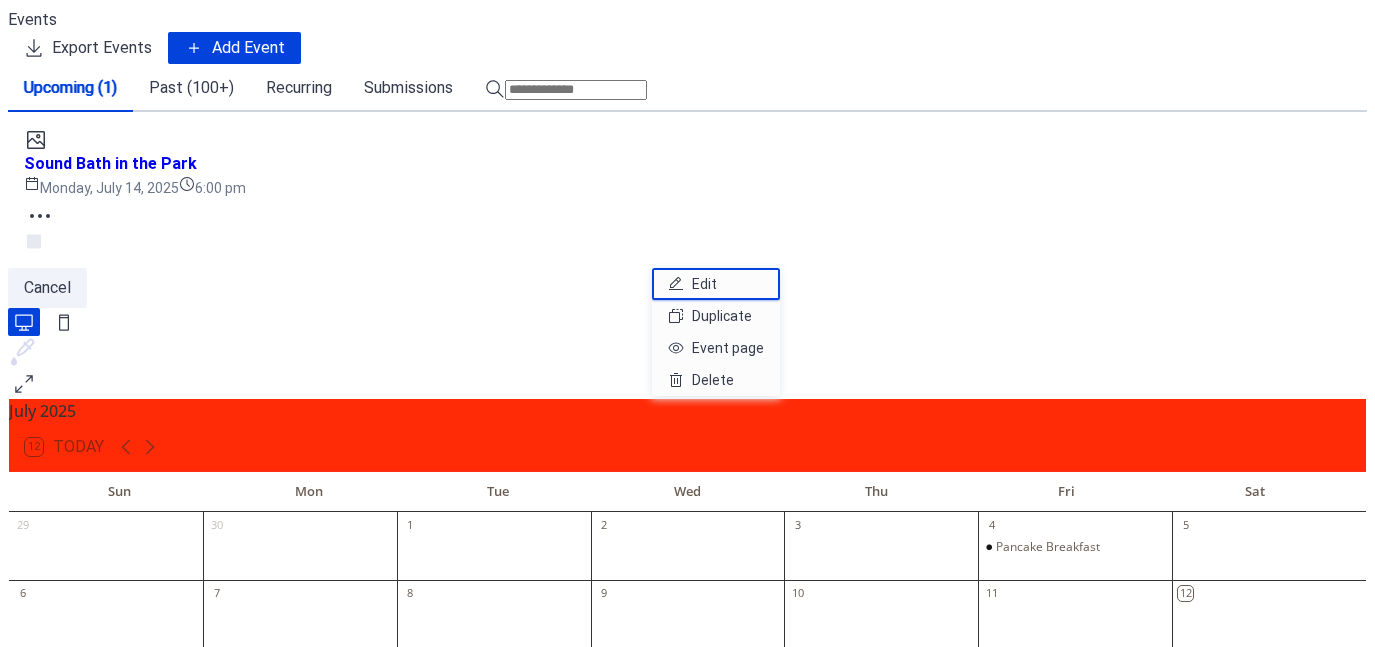 click on "Edit" at bounding box center (704, 284) 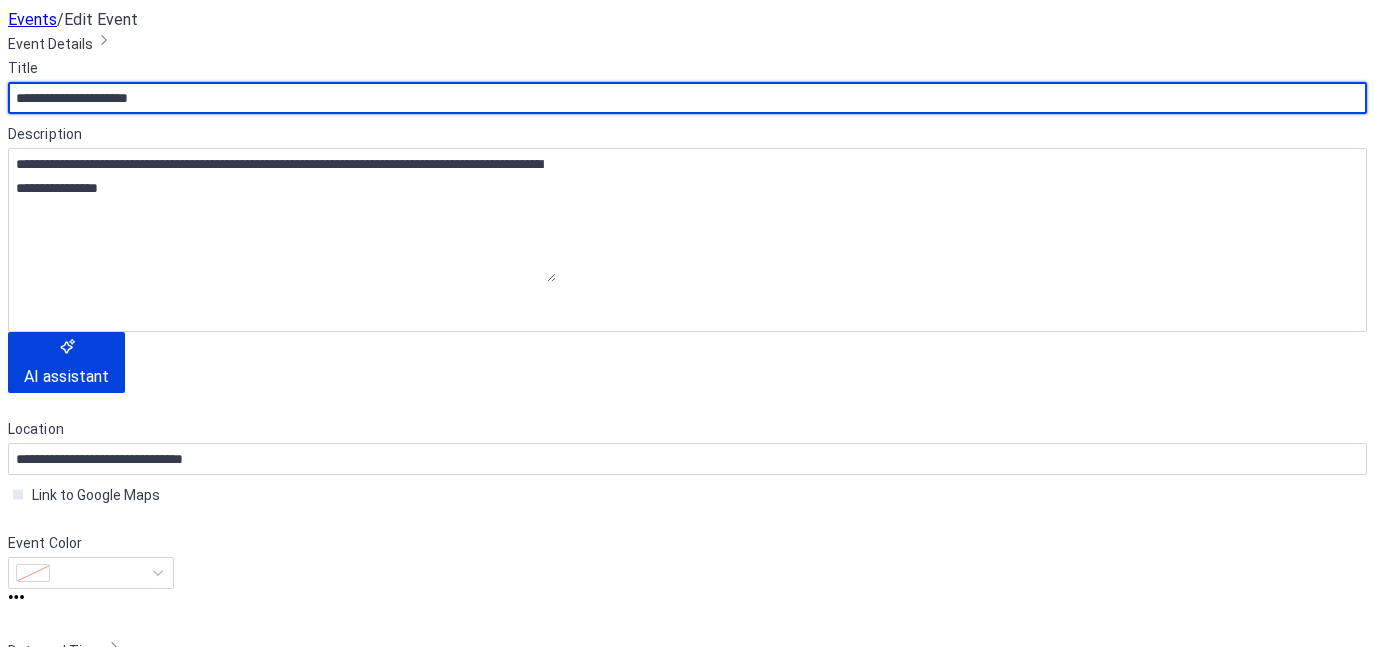 scroll, scrollTop: 0, scrollLeft: 0, axis: both 